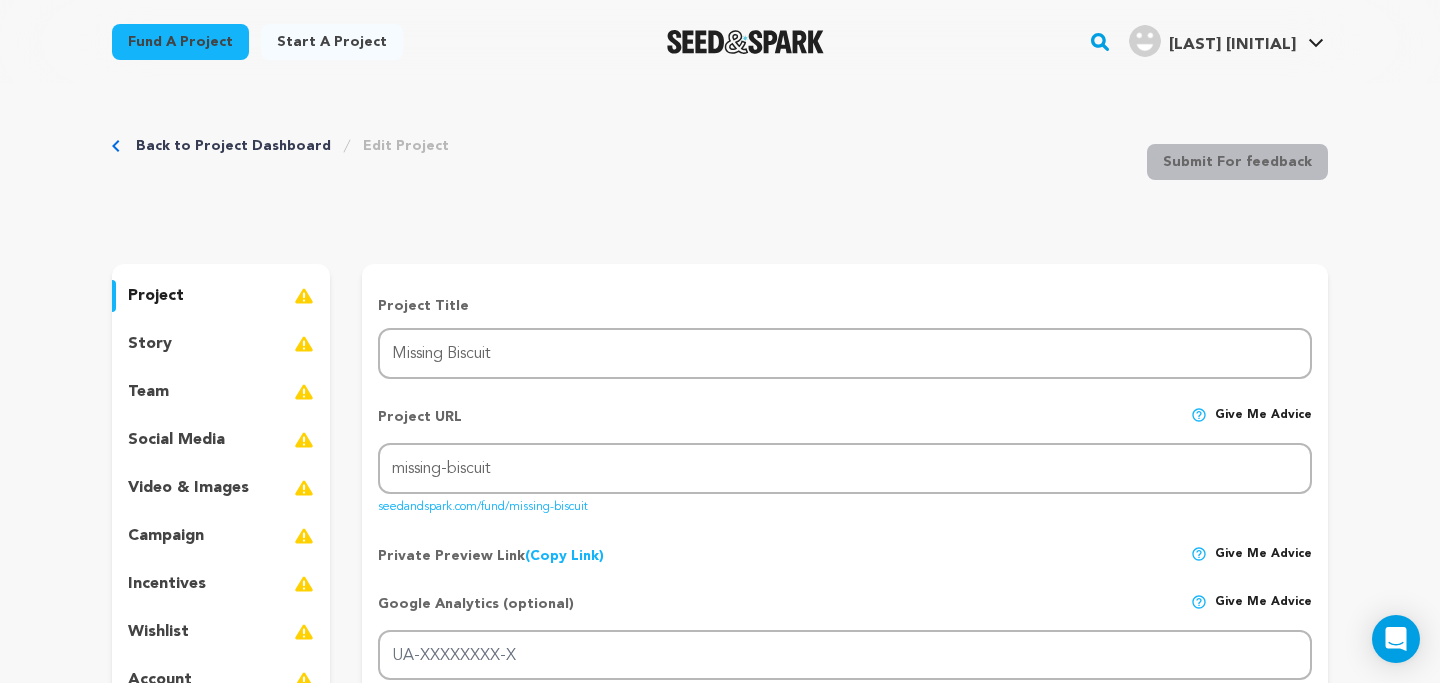 scroll, scrollTop: 1498, scrollLeft: 0, axis: vertical 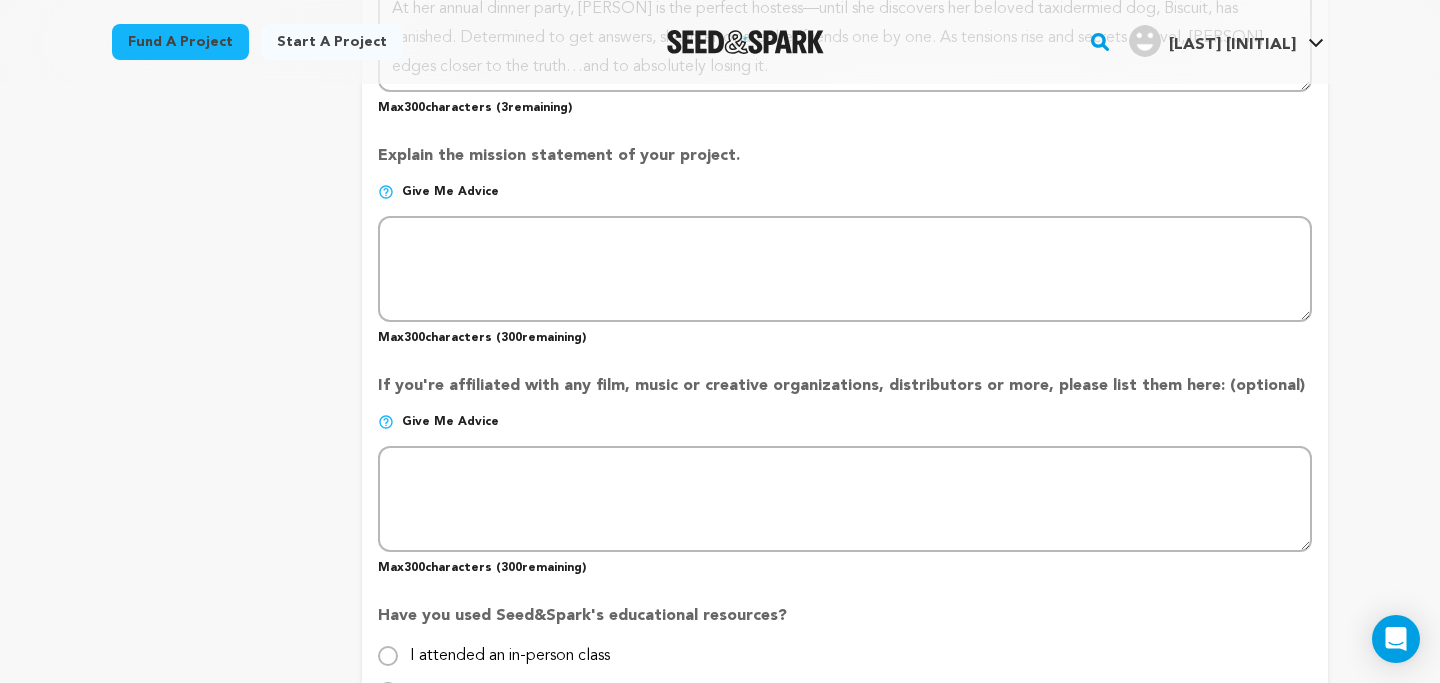 drag, startPoint x: 383, startPoint y: 150, endPoint x: 728, endPoint y: 154, distance: 345.0232 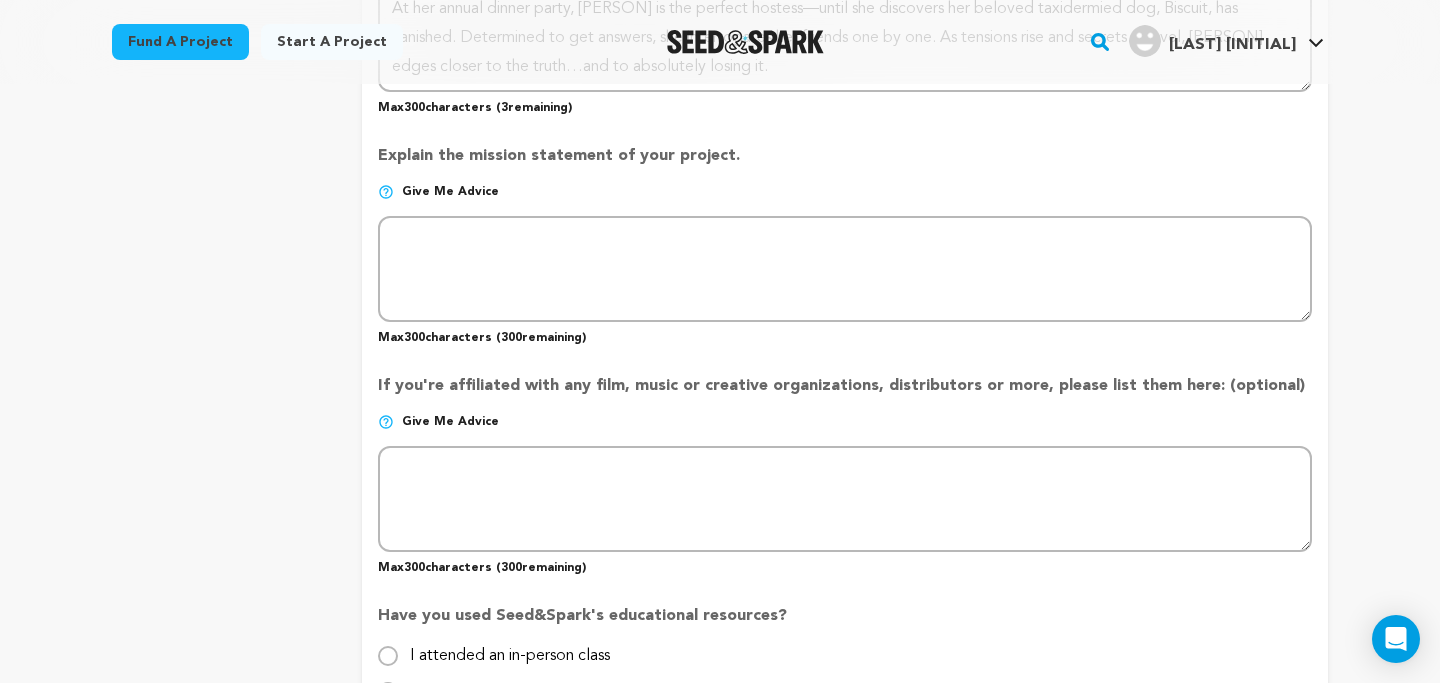 click on "Explain the mission statement of your project." at bounding box center [845, 164] 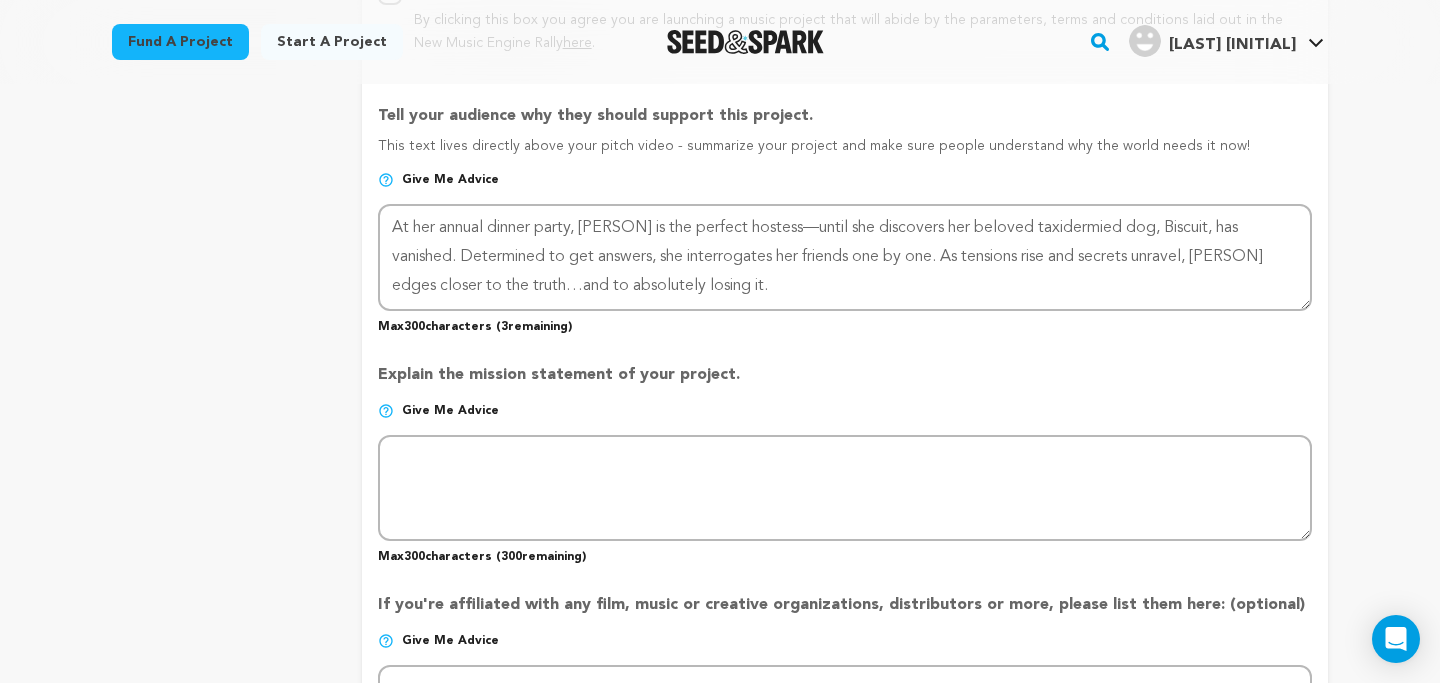 scroll, scrollTop: 1278, scrollLeft: 0, axis: vertical 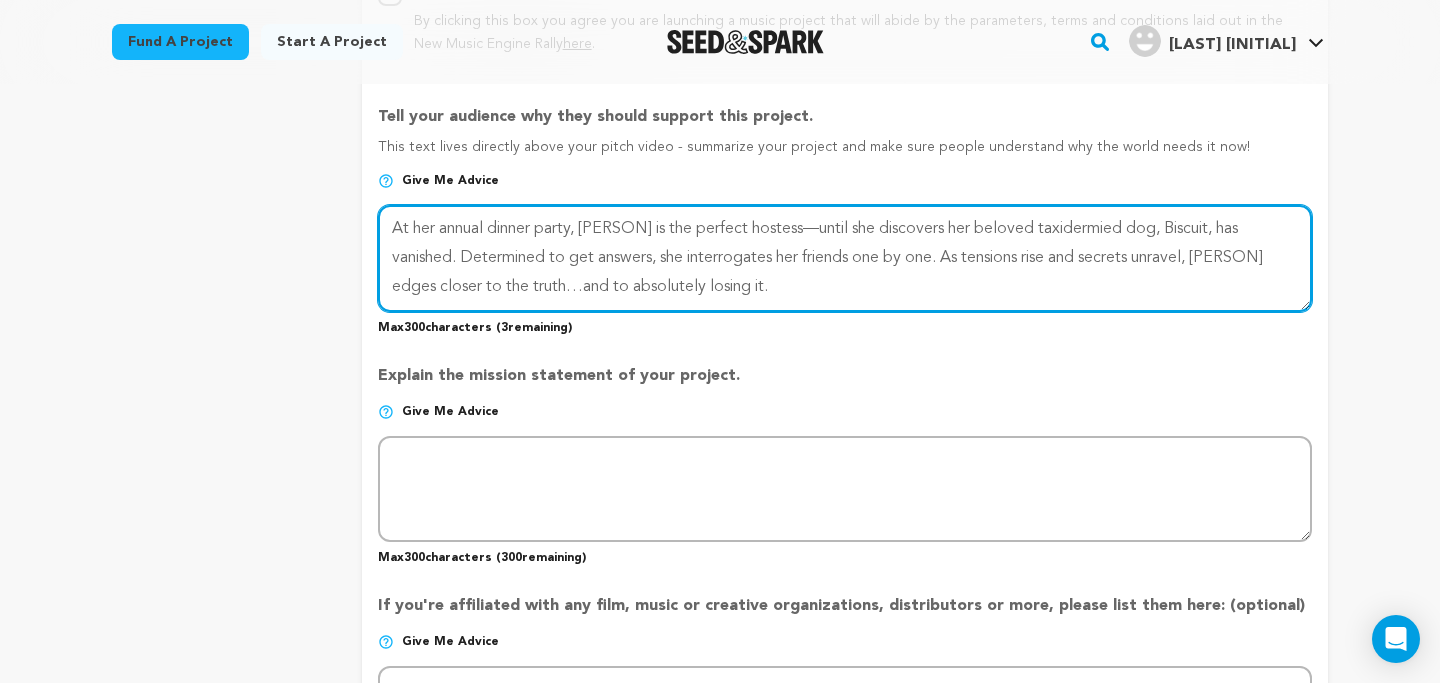 click at bounding box center (845, 258) 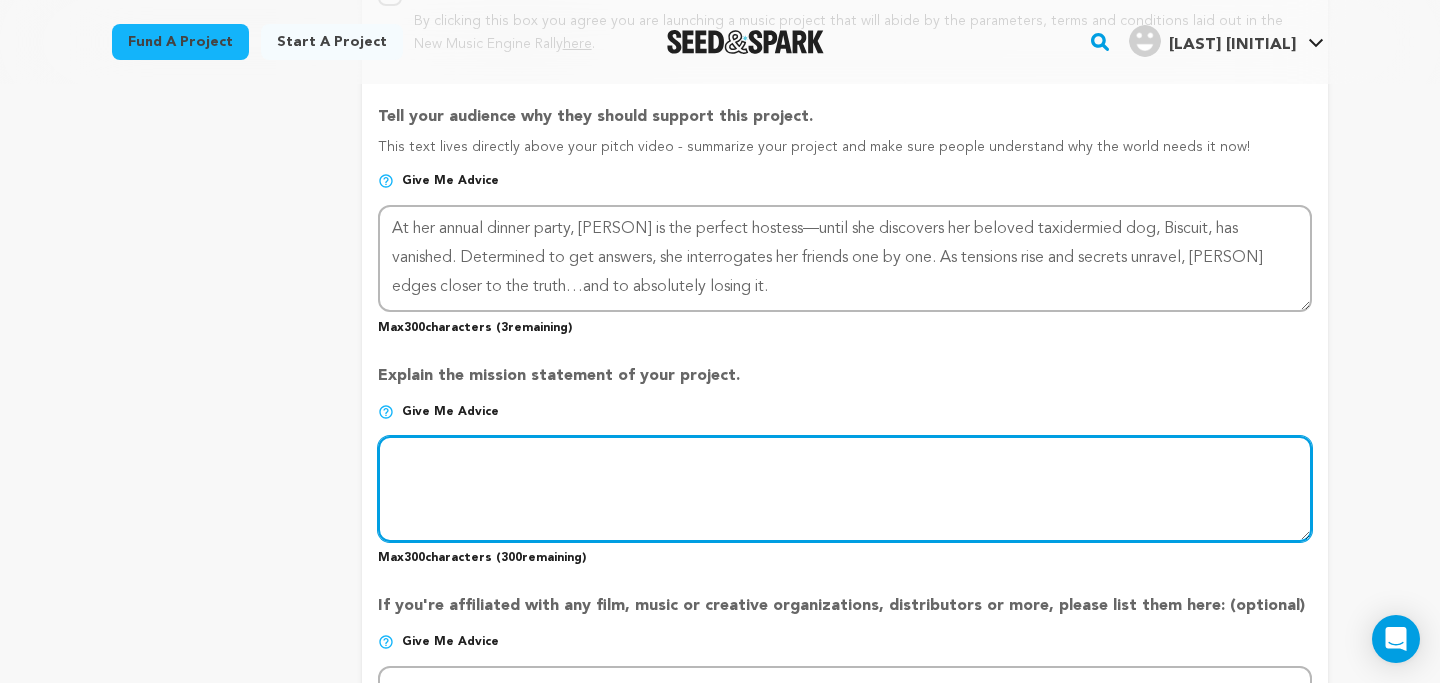 click at bounding box center [845, 489] 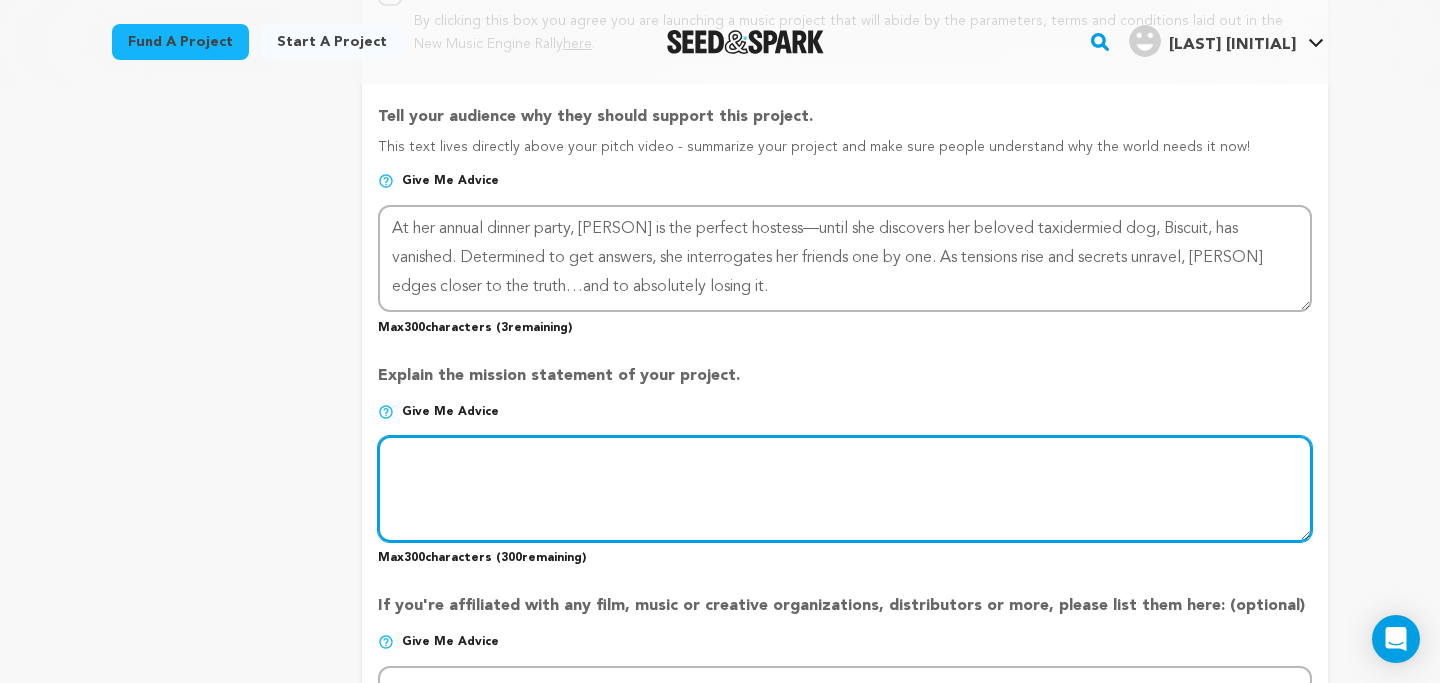 paste on "I first wrote this script in the [COUNTRY] in [YEAR]. Rewriting it a year after moving to [CITY], 'Aus-ifying' the story became a love letter to what I’ve learned, and who I’ve become. I finally have the voice and tools to tell it the way it was always meant to be told." 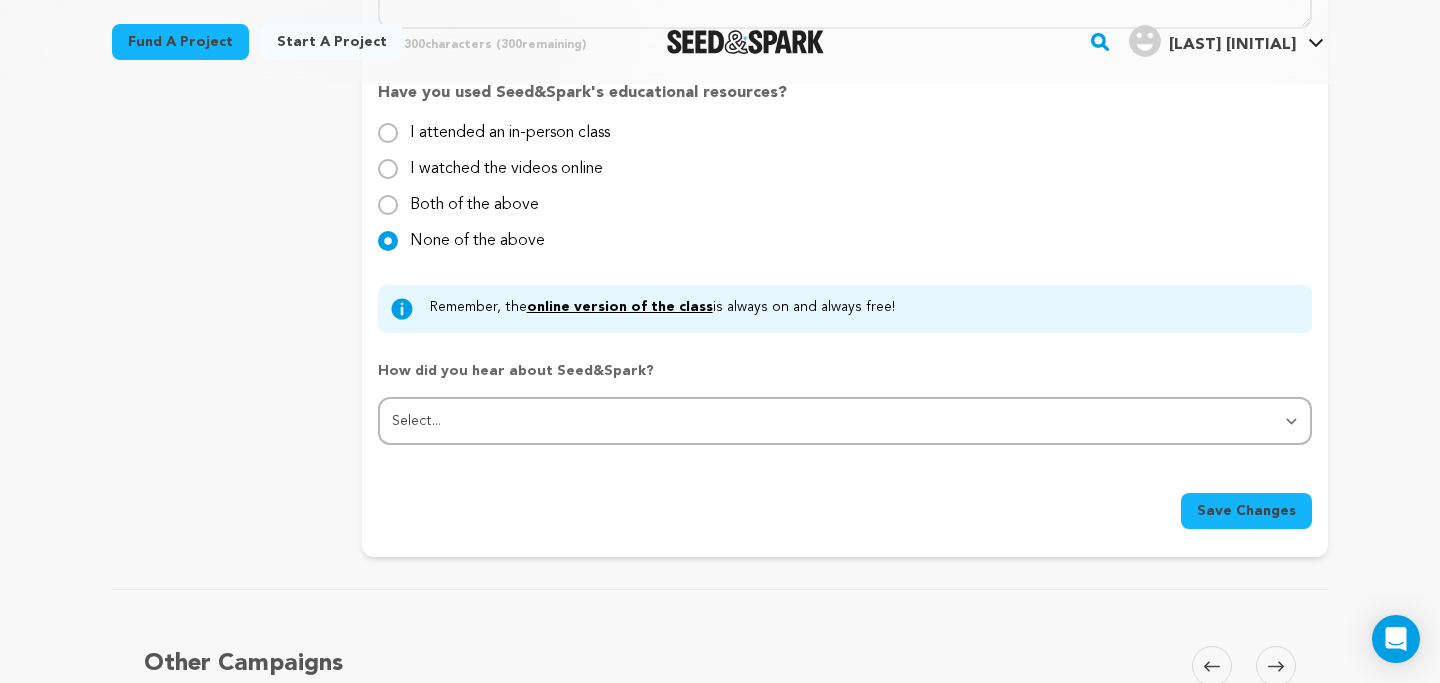 scroll, scrollTop: 2029, scrollLeft: 0, axis: vertical 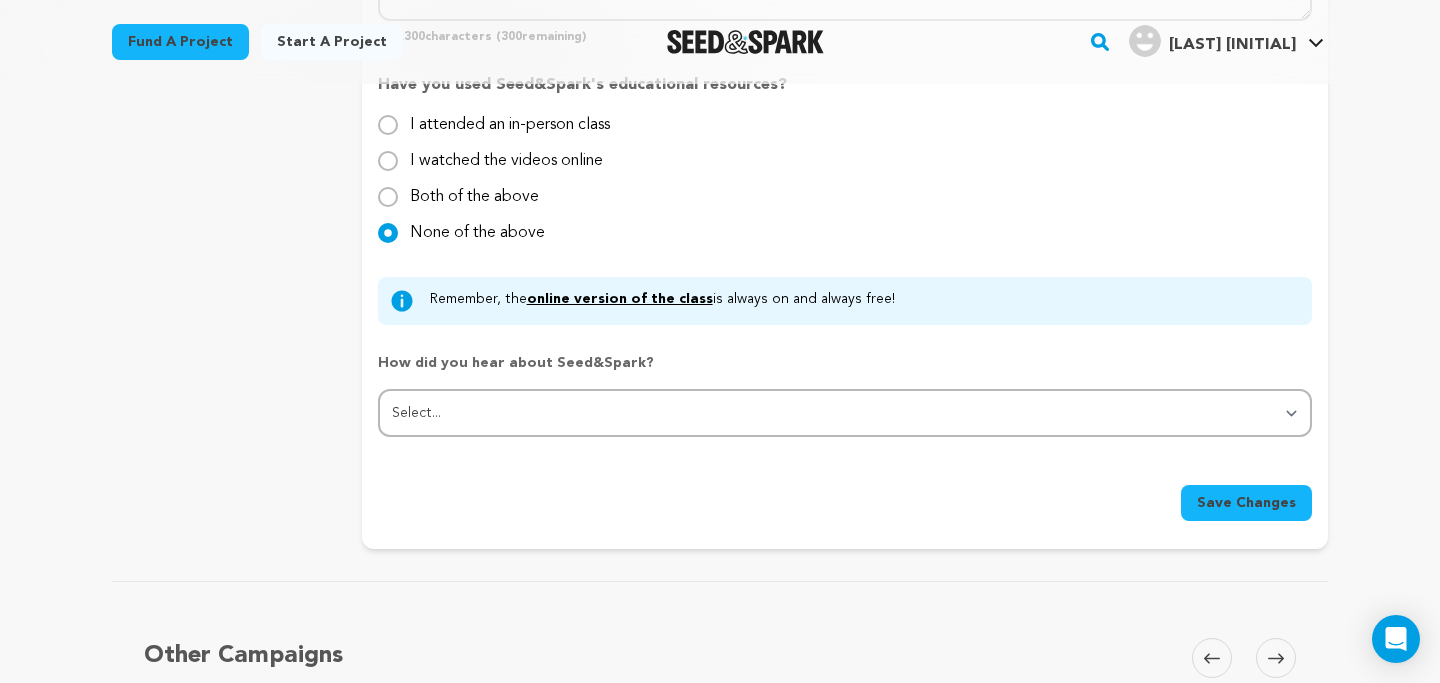 type on "I first wrote this script in the [COUNTRY] in [YEAR]. Rewriting it a year after moving to [CITY], 'Aus-ifying' the story became a love letter to what I’ve learned, and who I’ve become. I finally have the voice and tools to tell it the way it was always meant to be told." 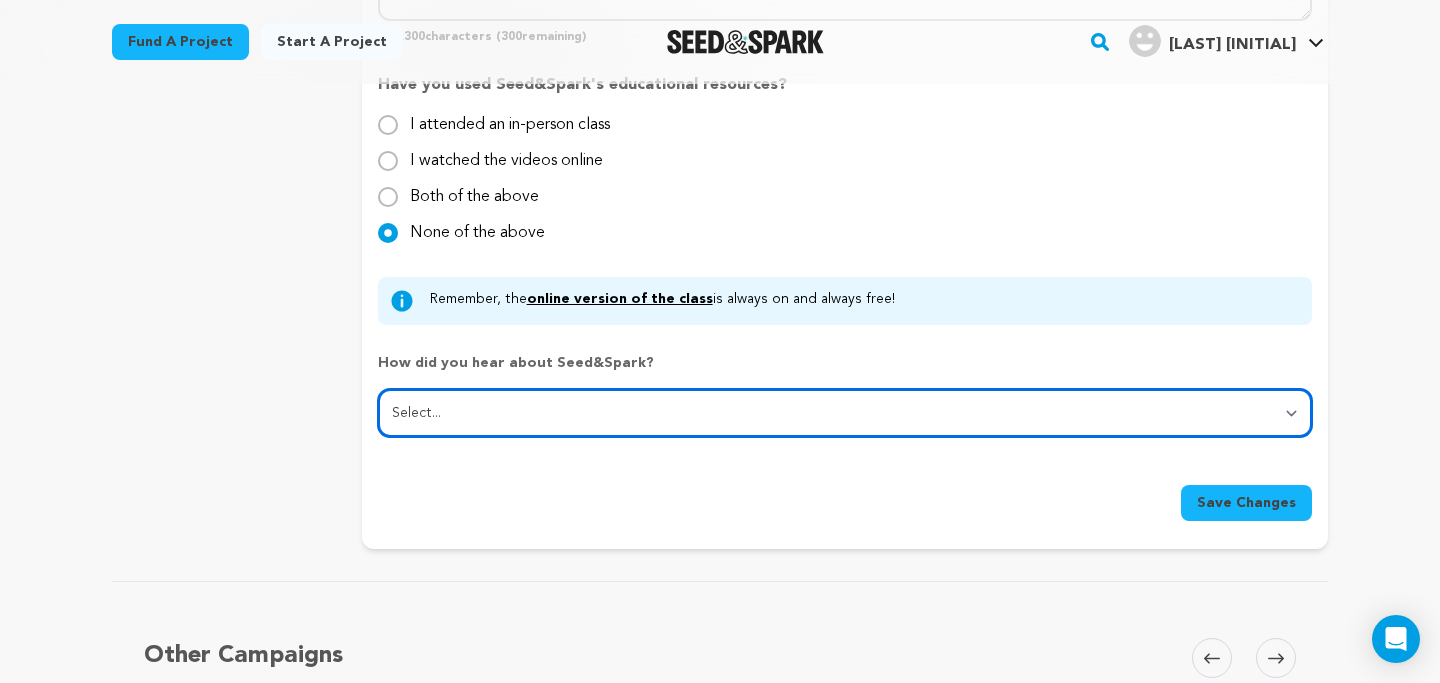 click on "Select...
From a friend Social media Film festival or film organization Took an in-person class Online search Article or podcast Email Other" at bounding box center (845, 413) 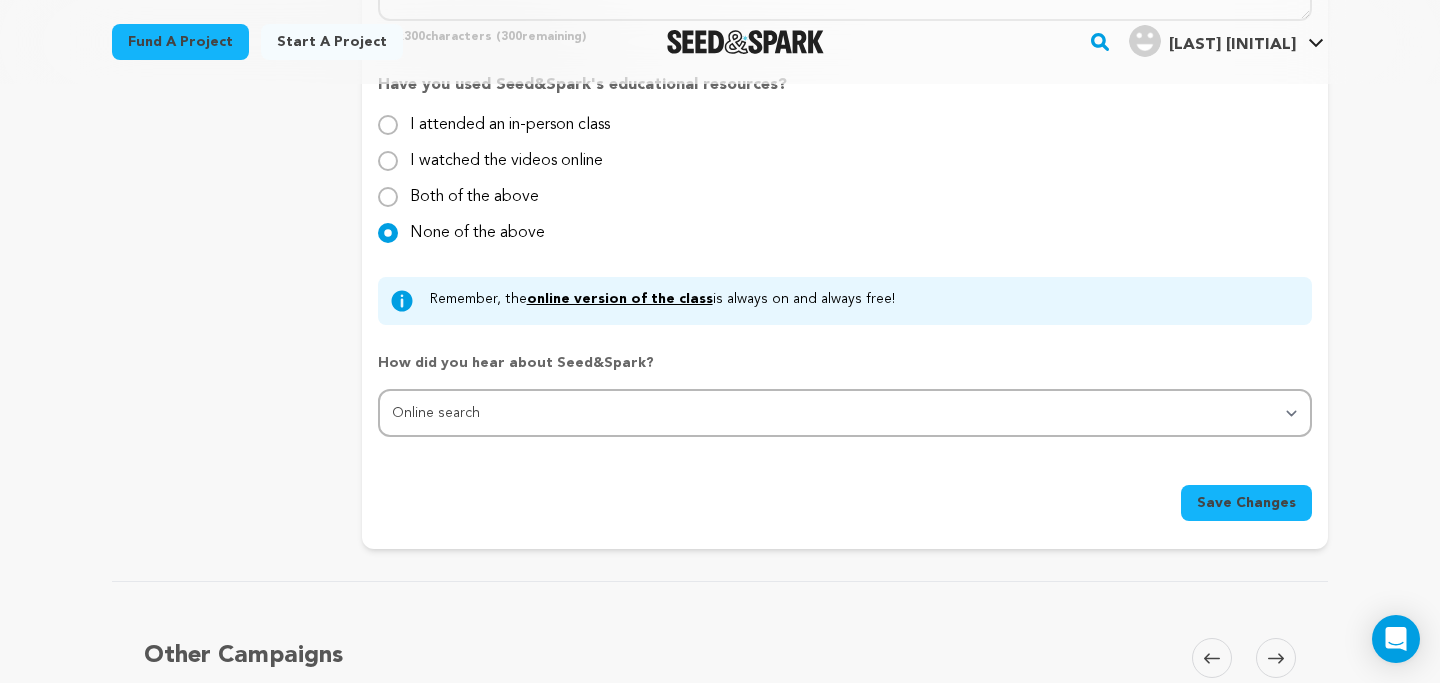 click on "Save Changes" at bounding box center (1246, 503) 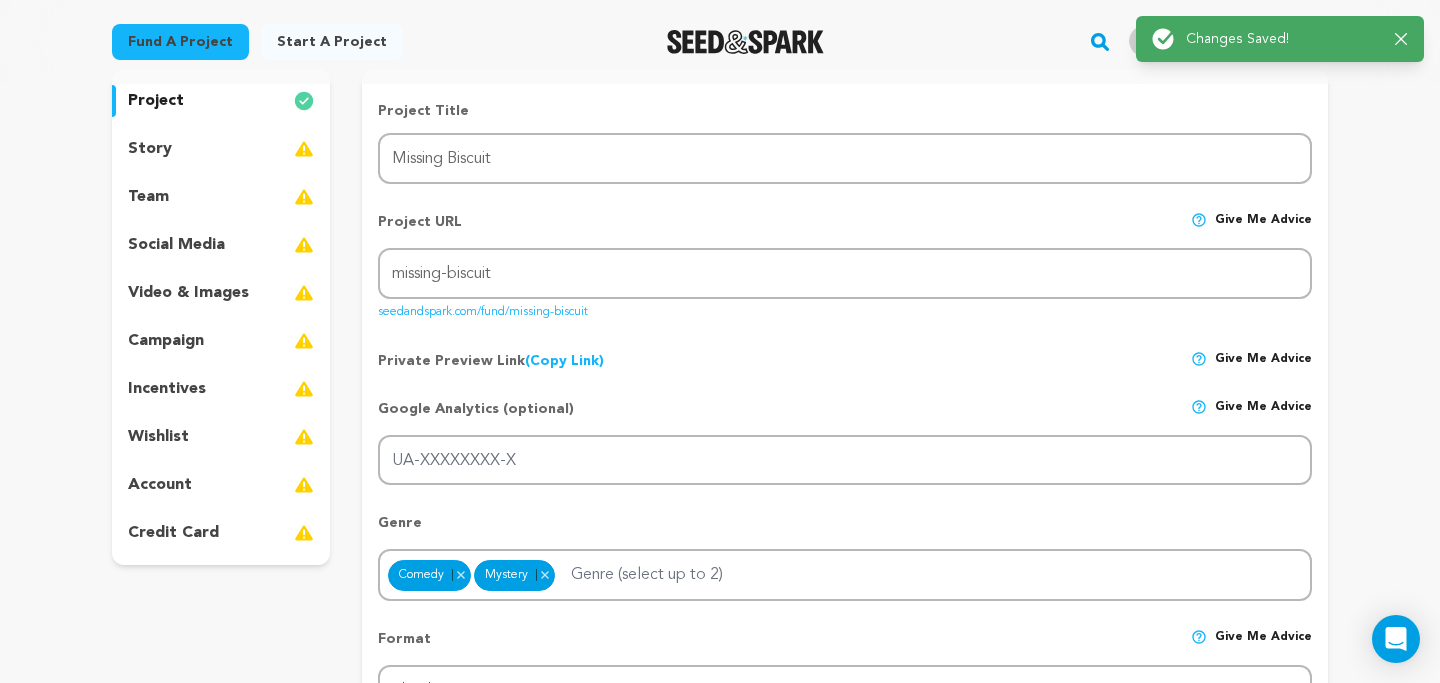 scroll, scrollTop: 193, scrollLeft: 0, axis: vertical 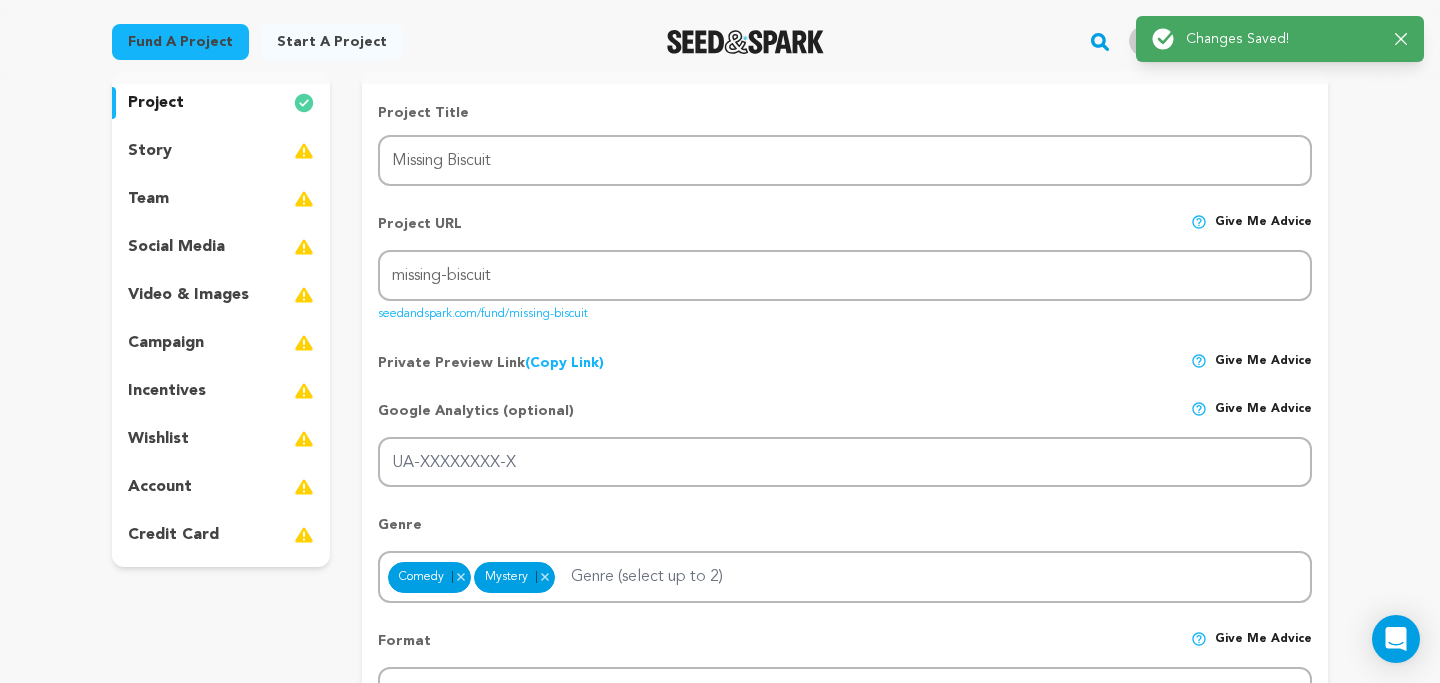 click on "story" at bounding box center [150, 151] 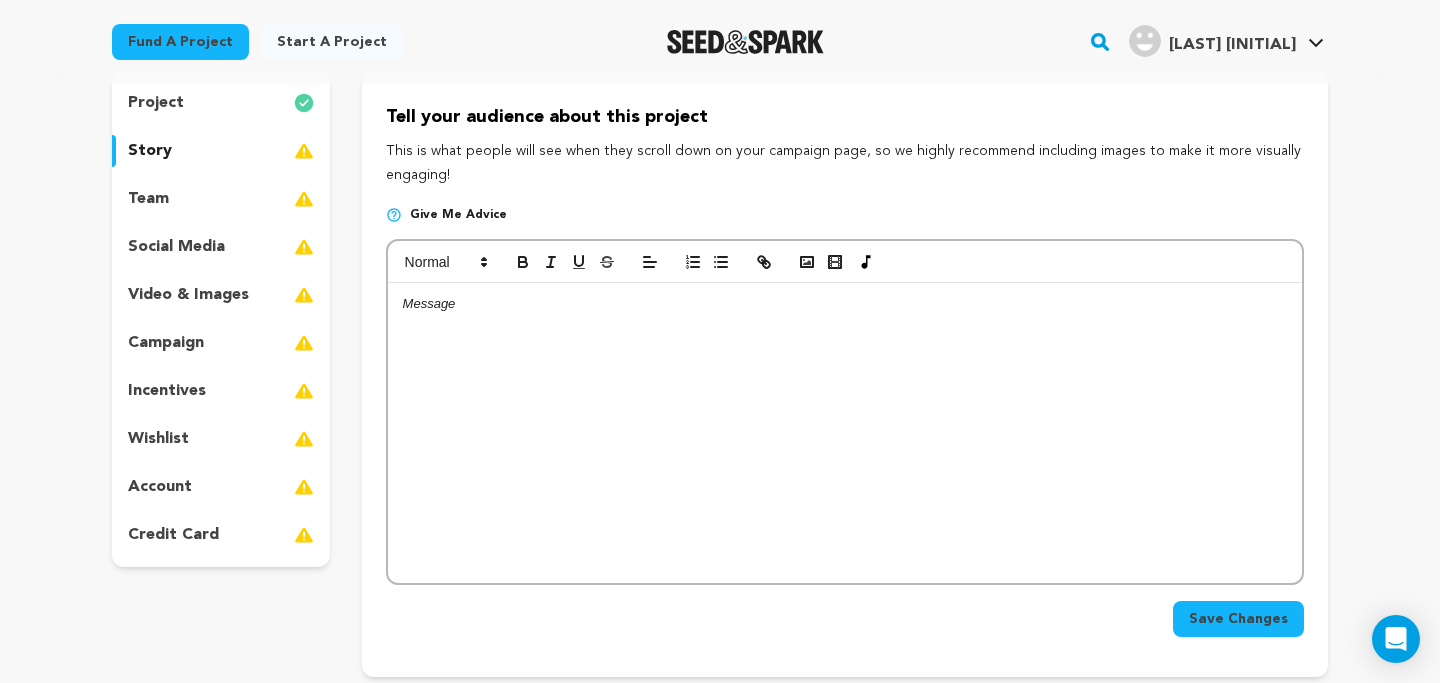 click at bounding box center (845, 433) 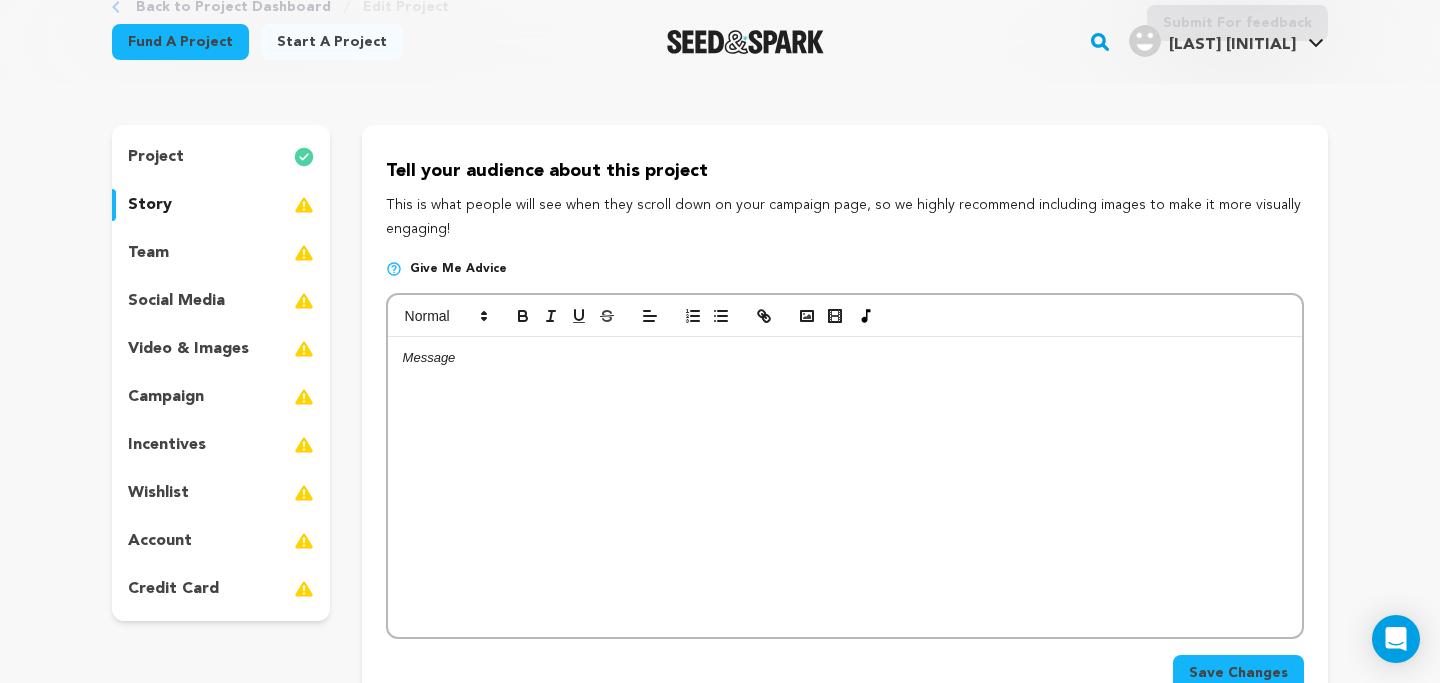 scroll, scrollTop: 136, scrollLeft: 0, axis: vertical 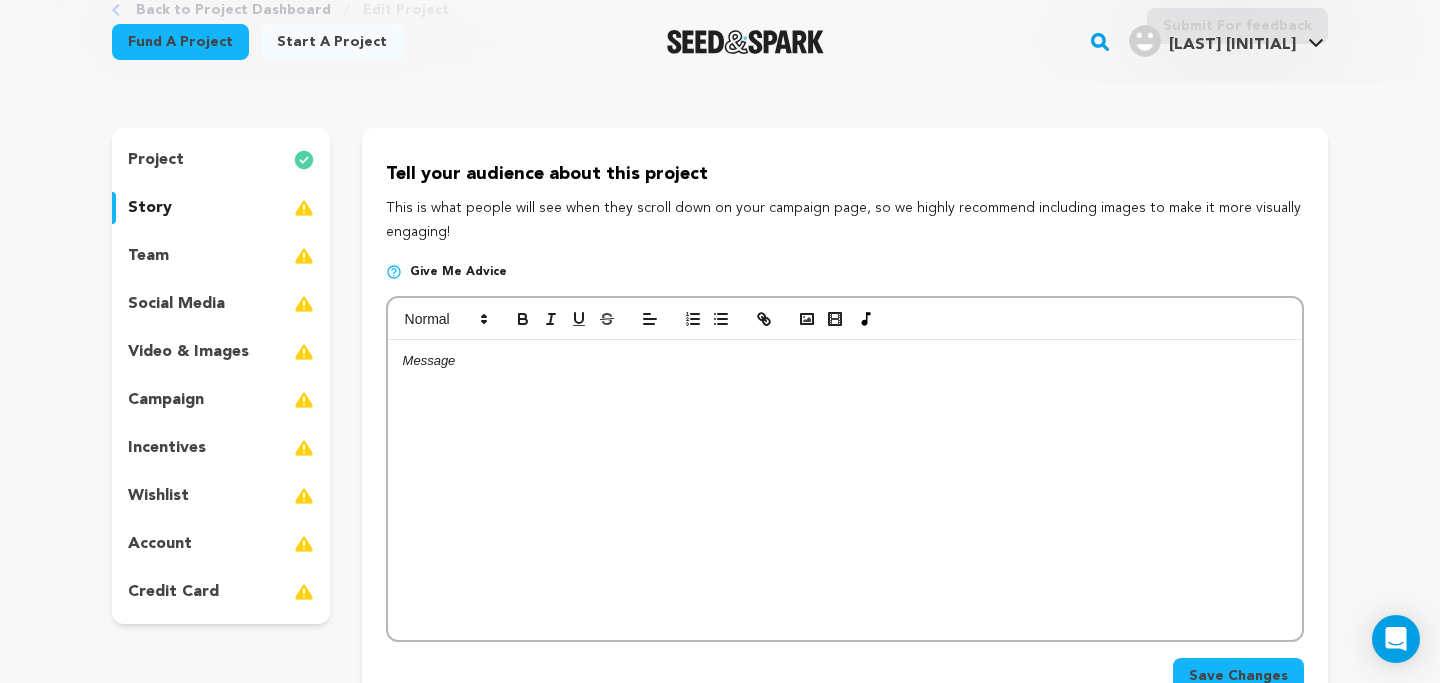 click on "team" at bounding box center (221, 256) 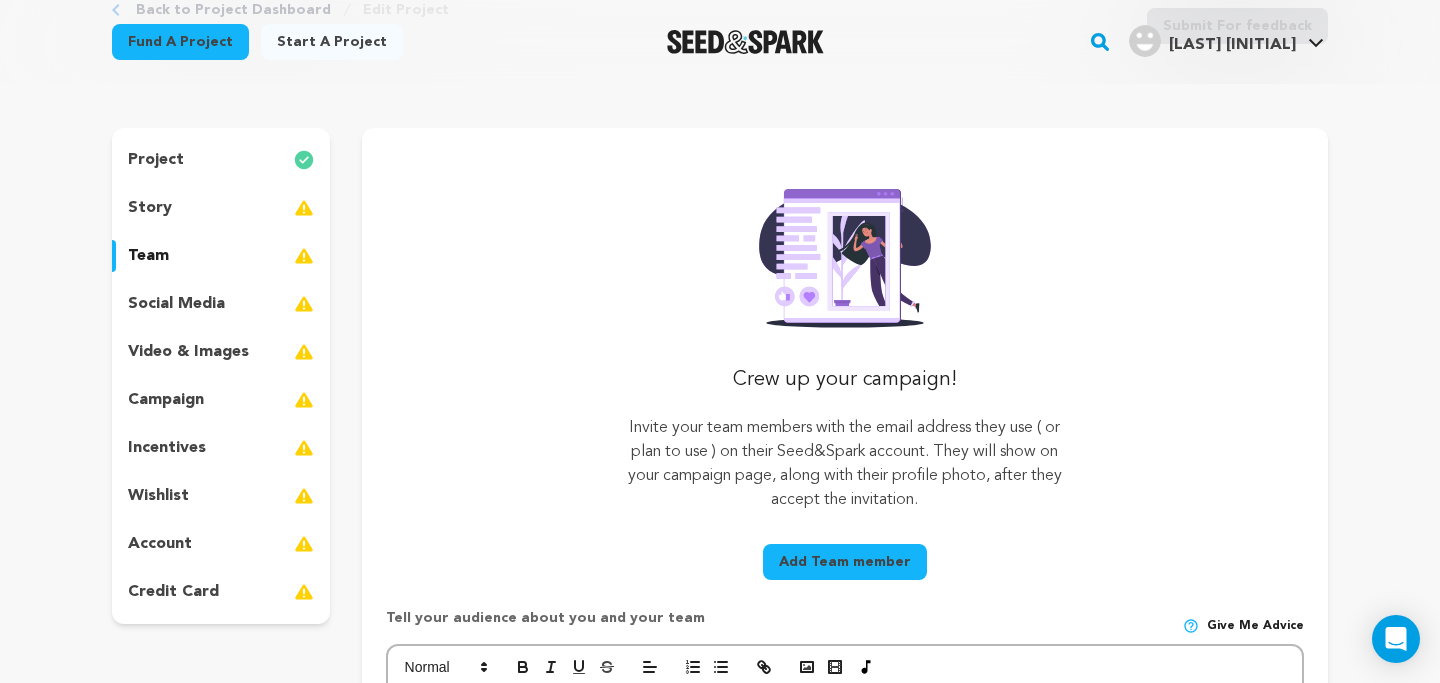 scroll, scrollTop: 137, scrollLeft: 0, axis: vertical 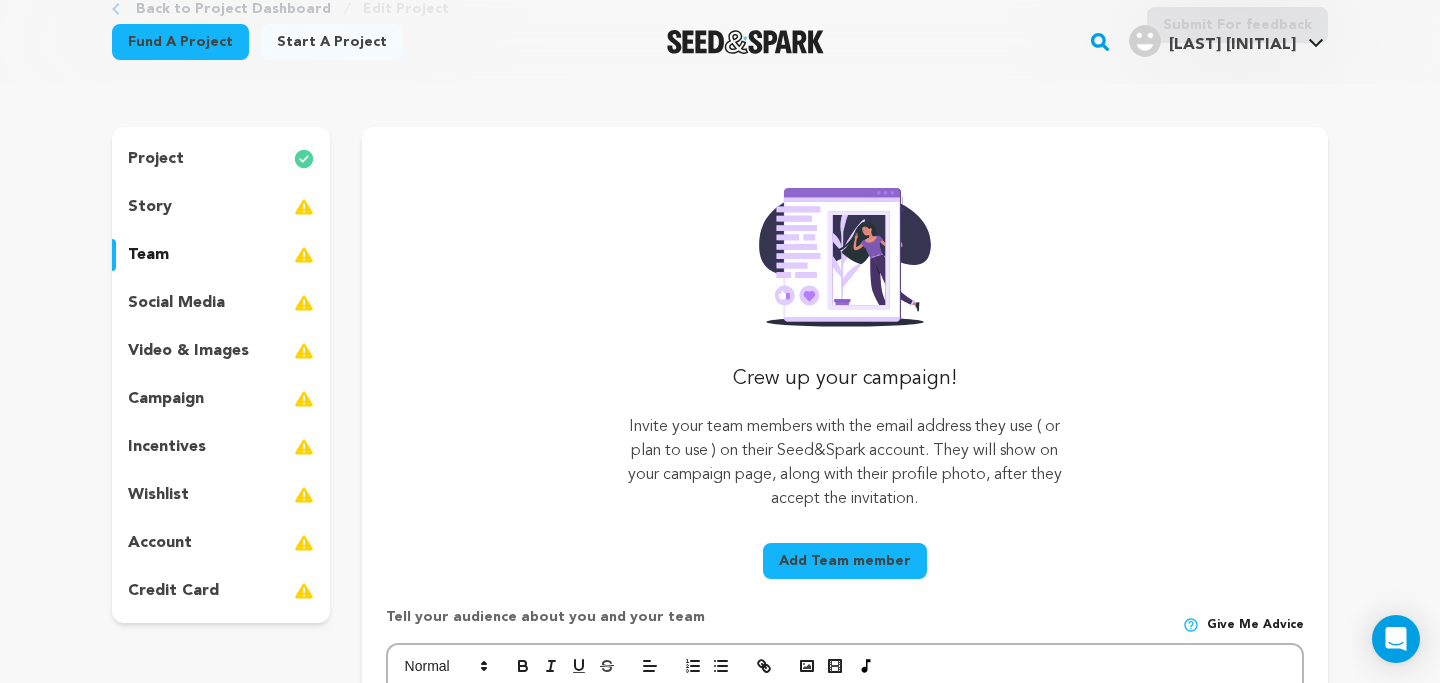 click on "story" at bounding box center [221, 207] 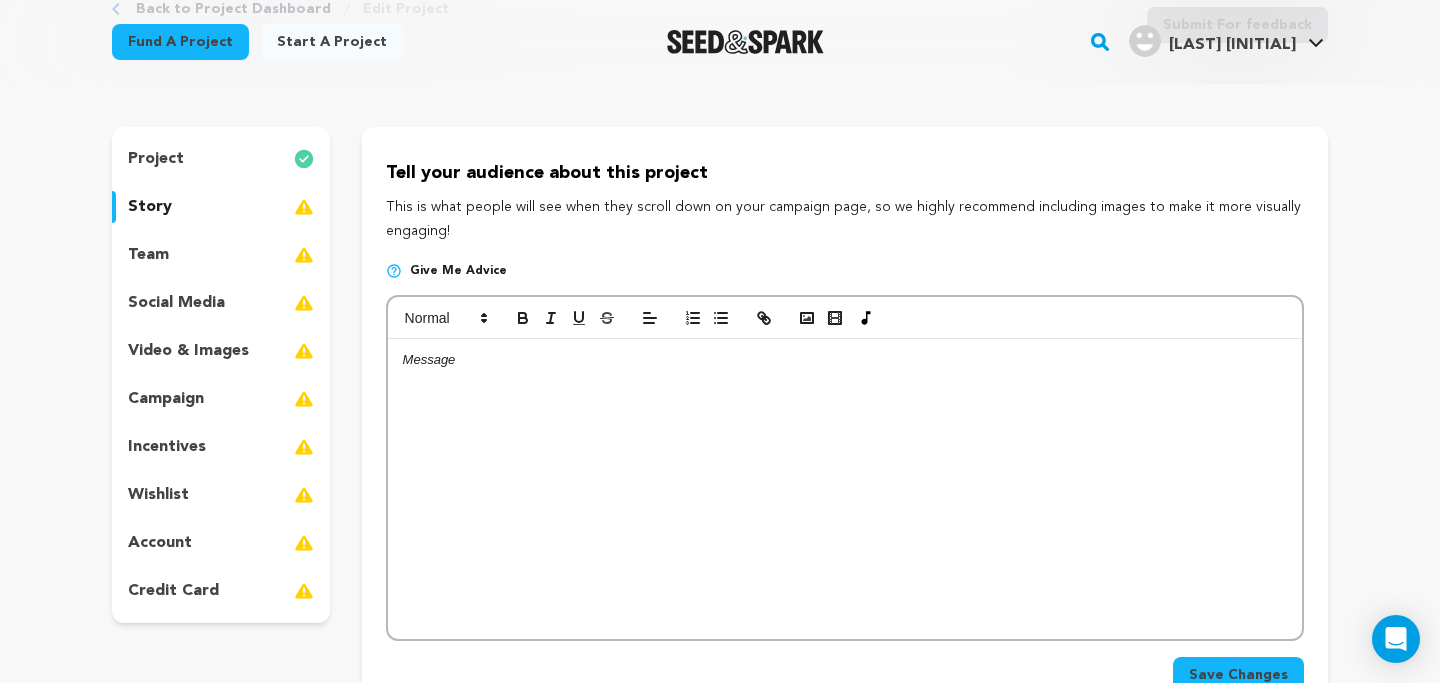 click on "project" at bounding box center (156, 159) 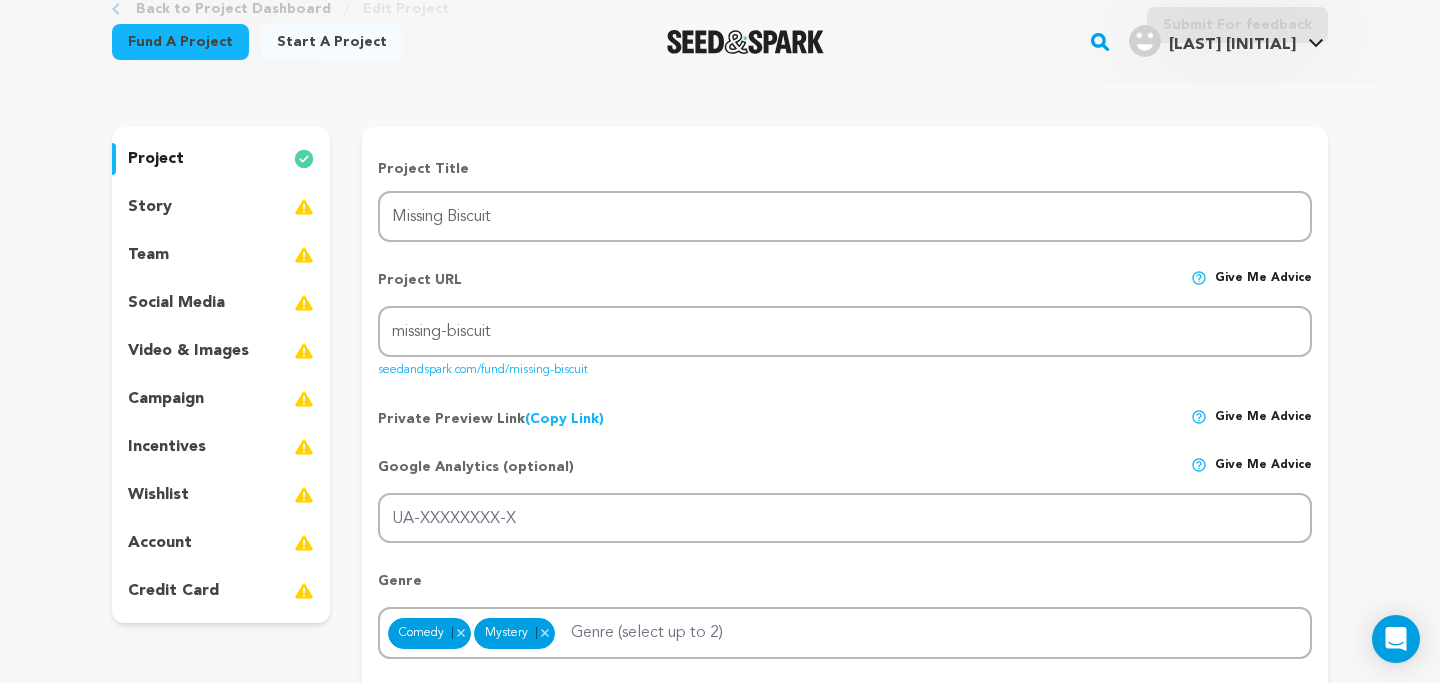 click on "story" at bounding box center (150, 207) 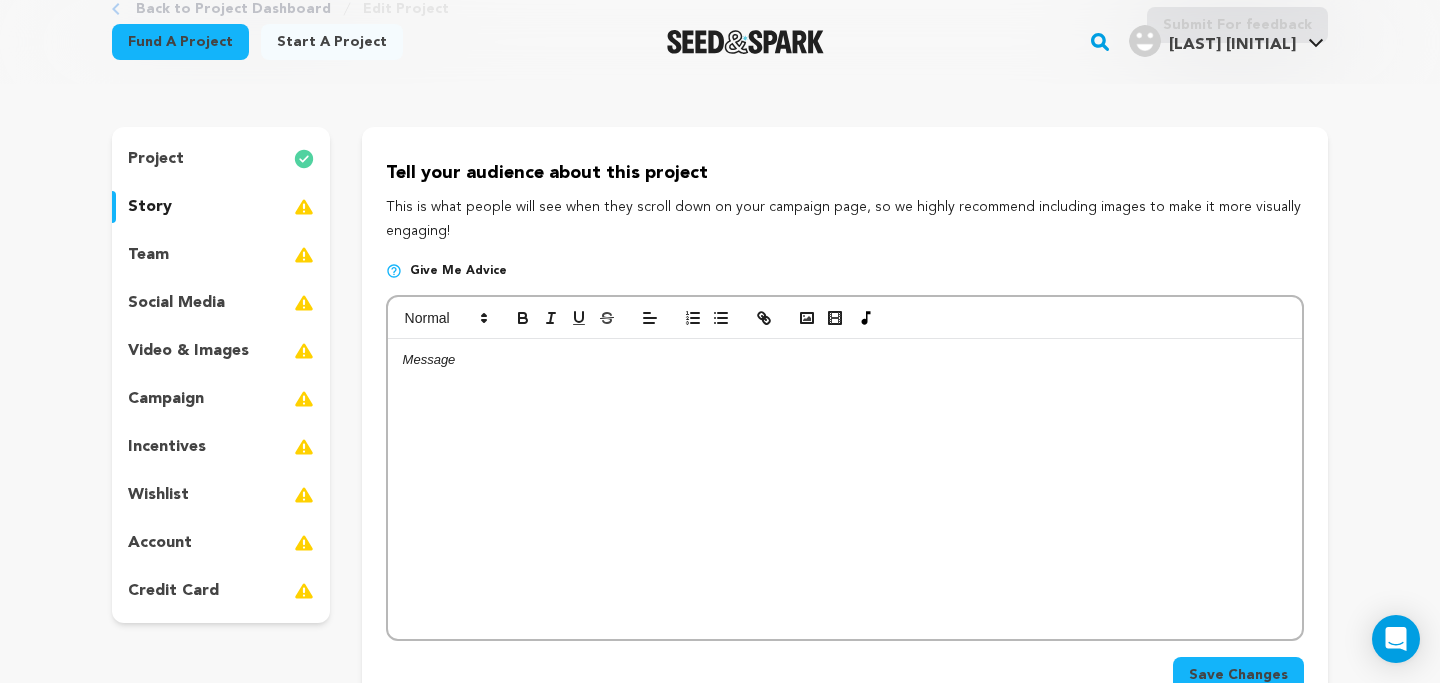 click at bounding box center (845, 489) 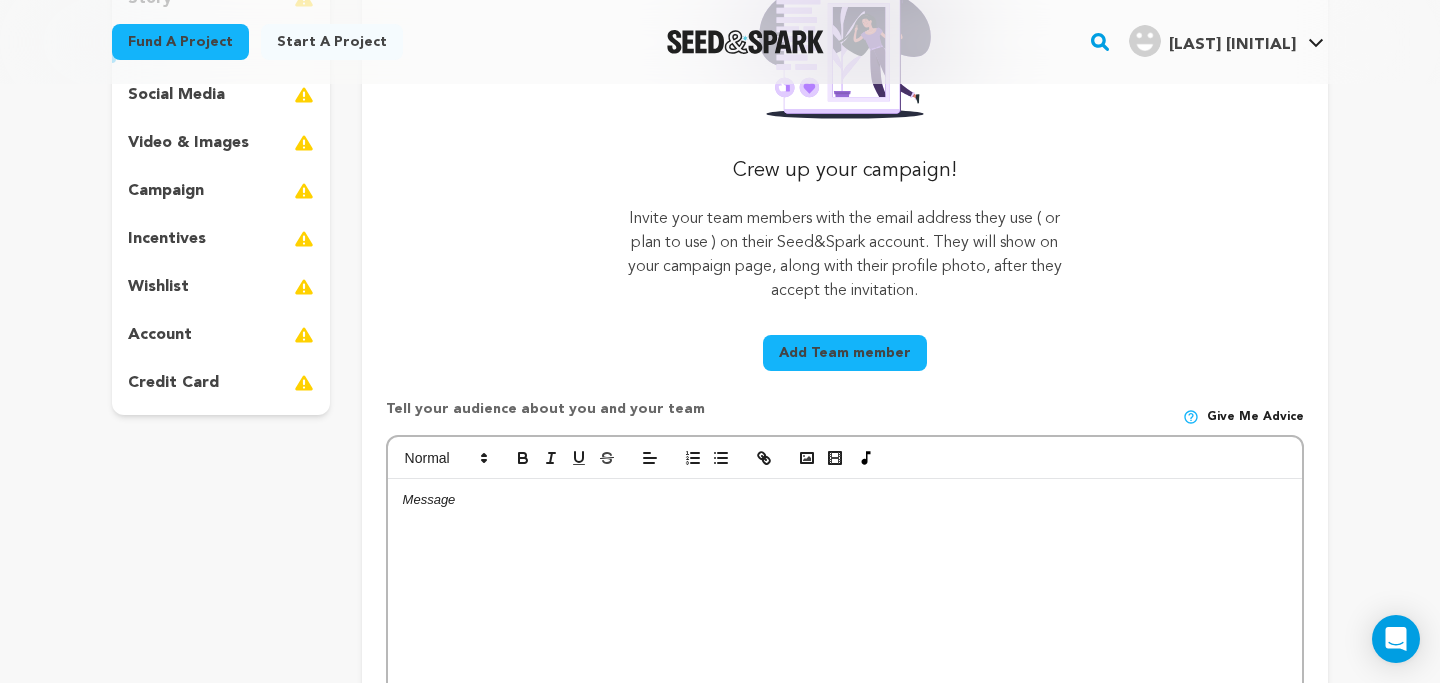 scroll, scrollTop: 195, scrollLeft: 0, axis: vertical 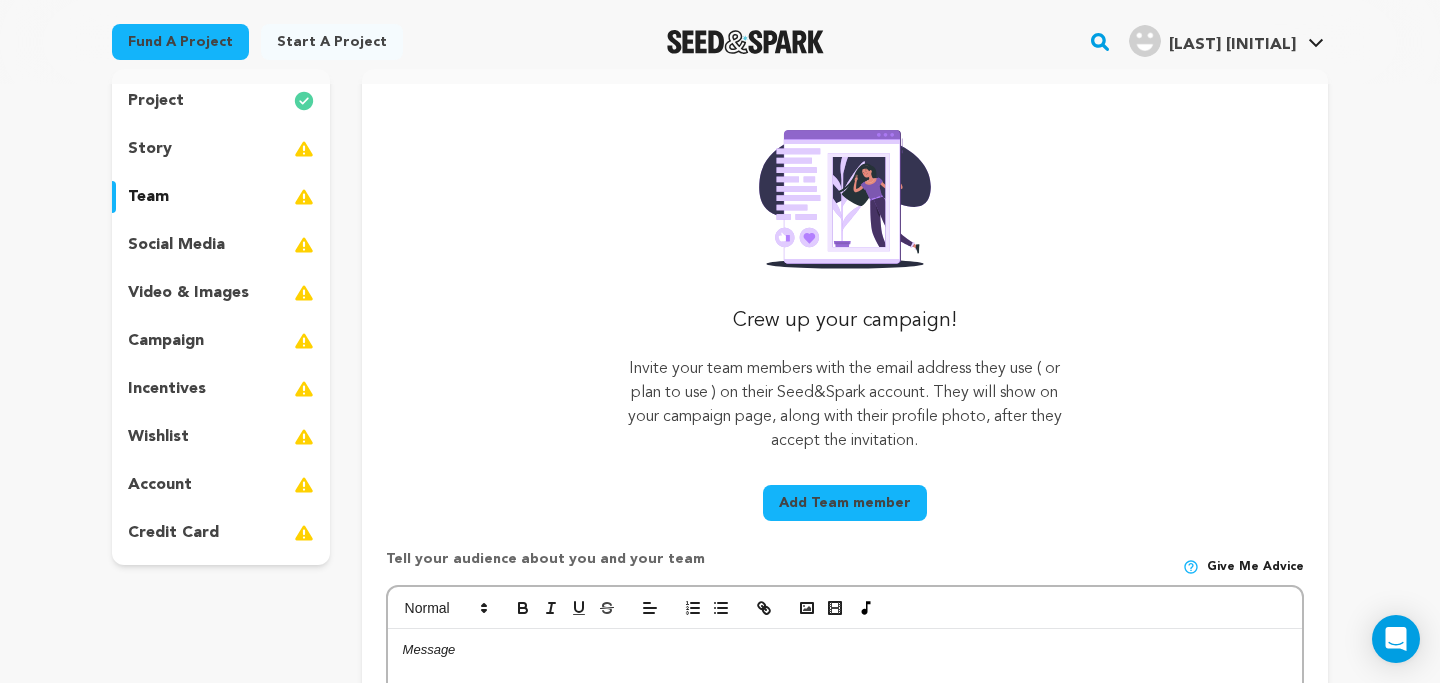 click on "social media" at bounding box center [221, 245] 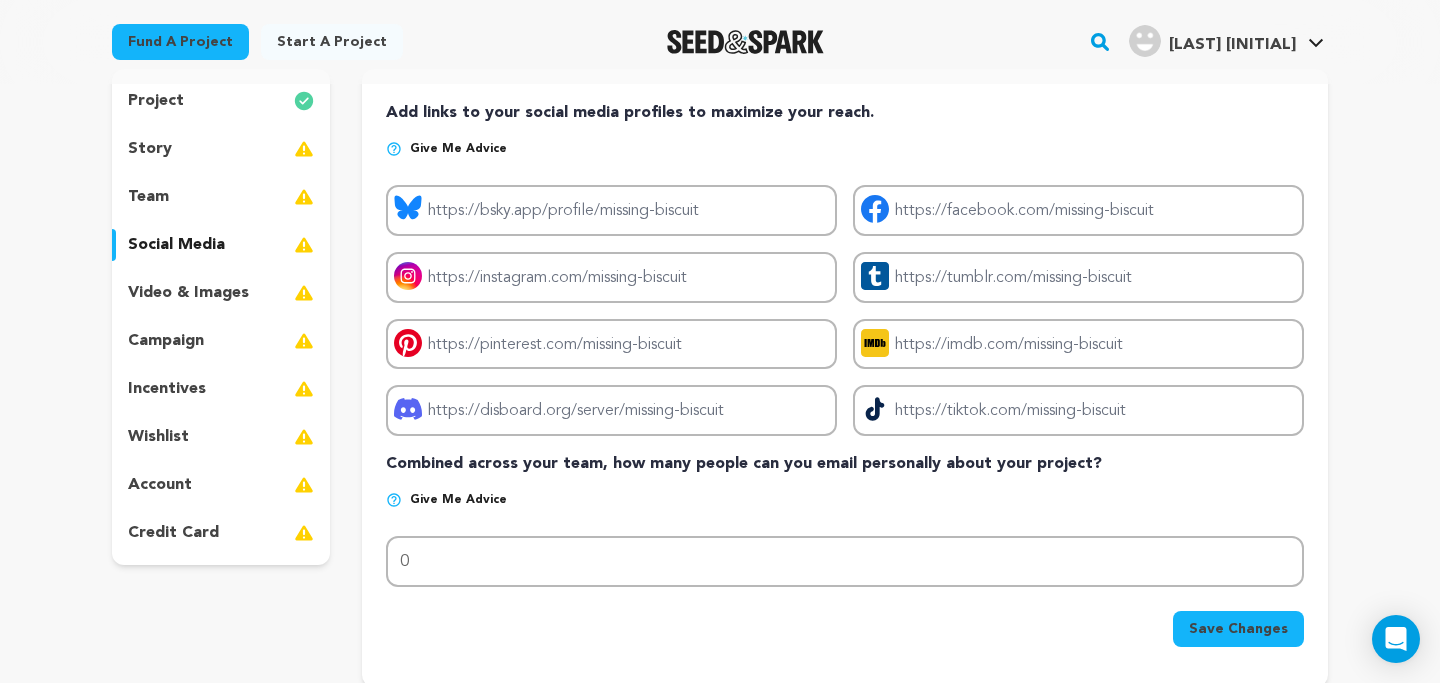 click on "video & images" at bounding box center [188, 293] 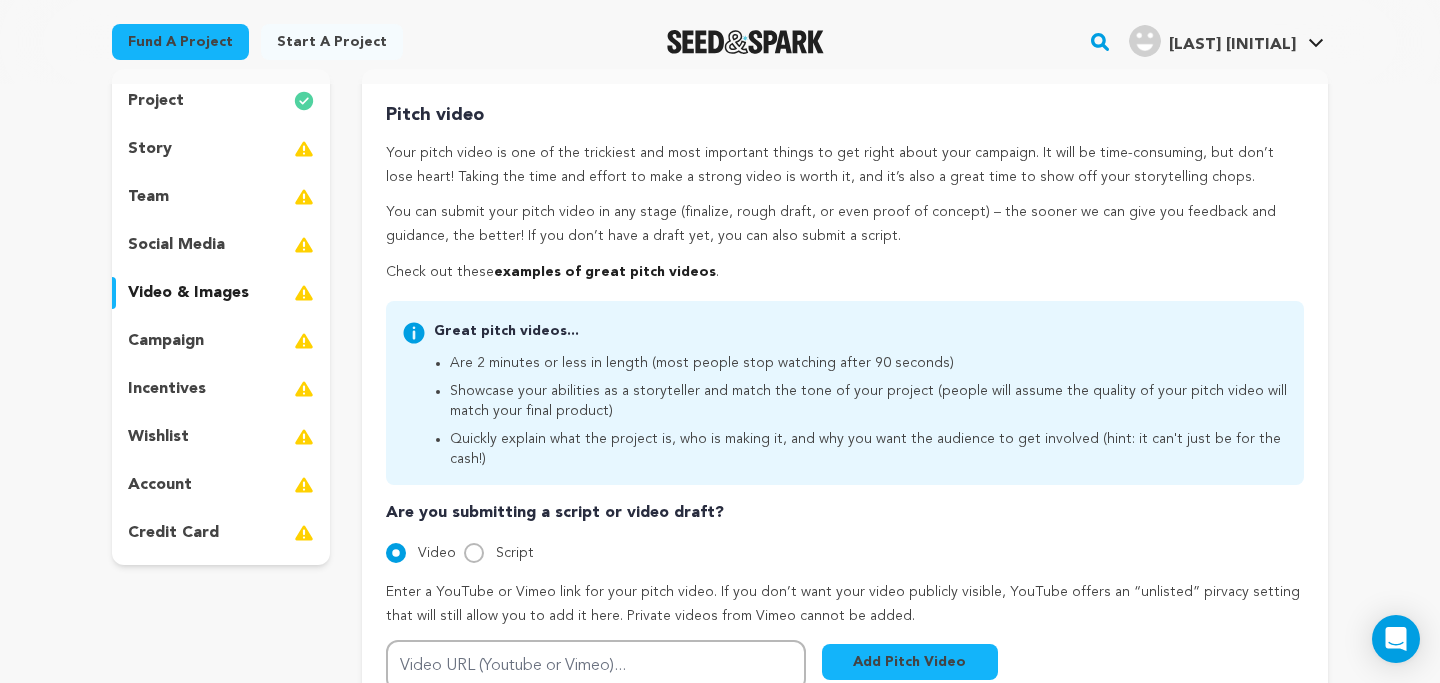 click on "campaign" at bounding box center (221, 341) 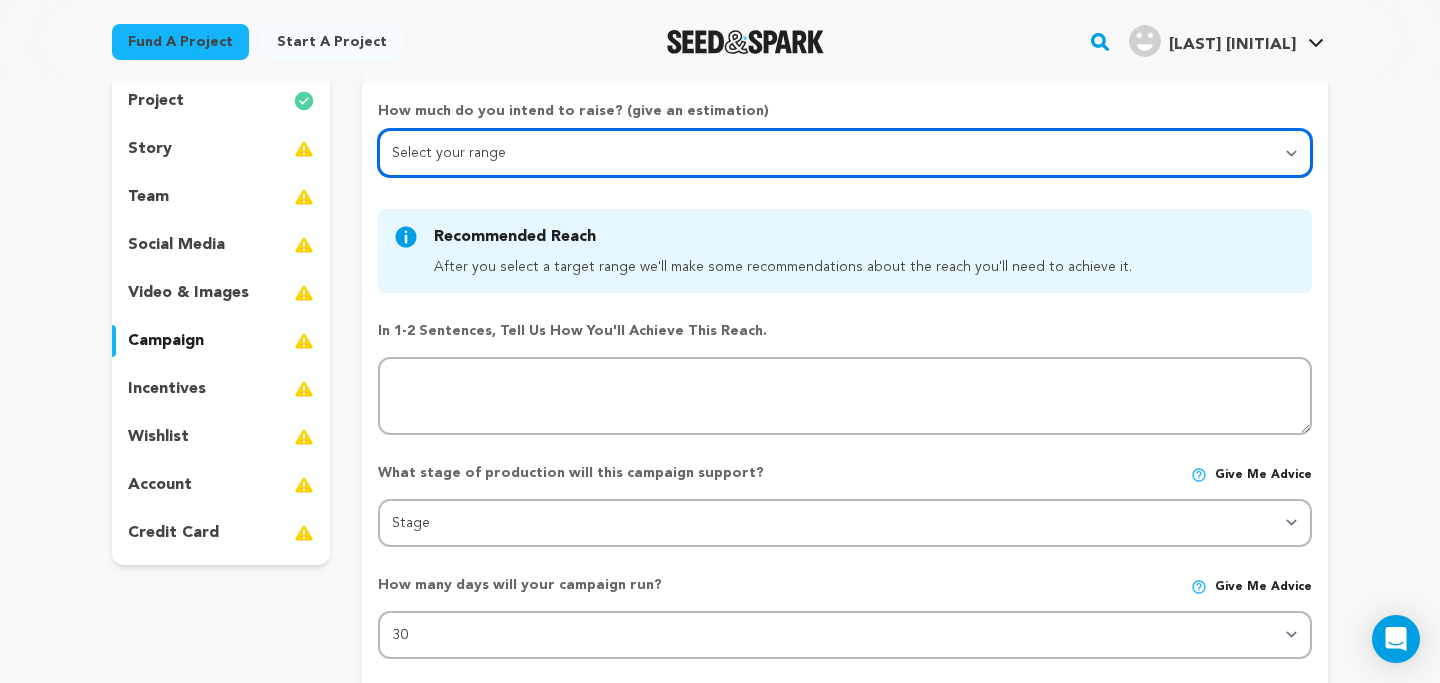 click on "Select your range
Less than $10k 10k - $14k 15k - $24k 25k - $49k 50k or more" at bounding box center (845, 153) 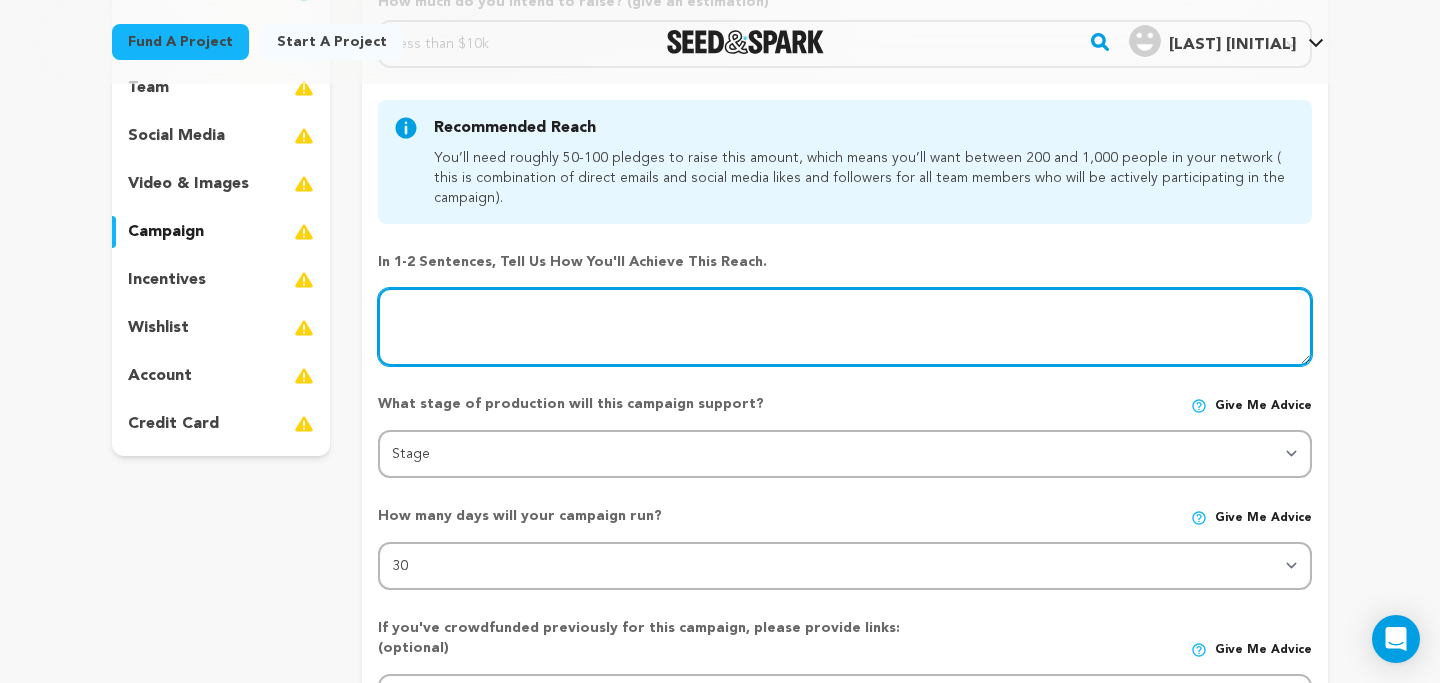 click at bounding box center (845, 327) 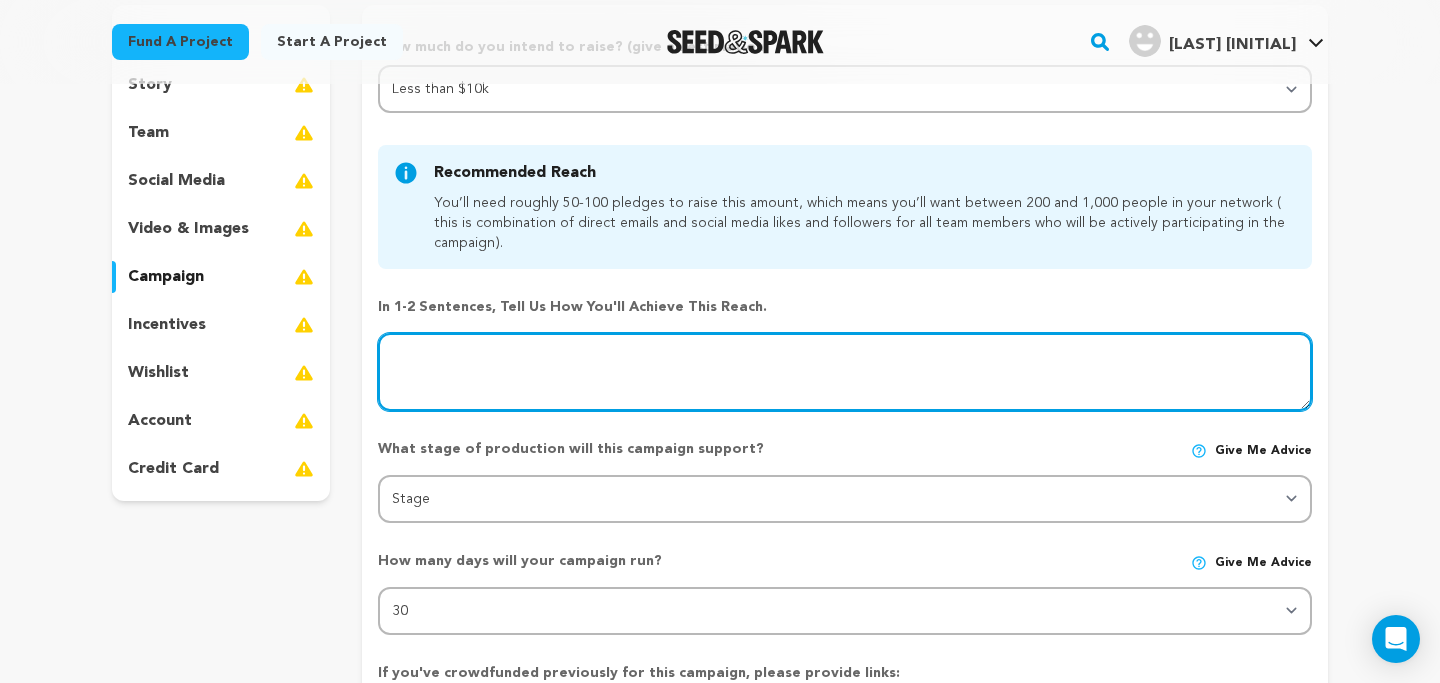 scroll, scrollTop: 257, scrollLeft: 0, axis: vertical 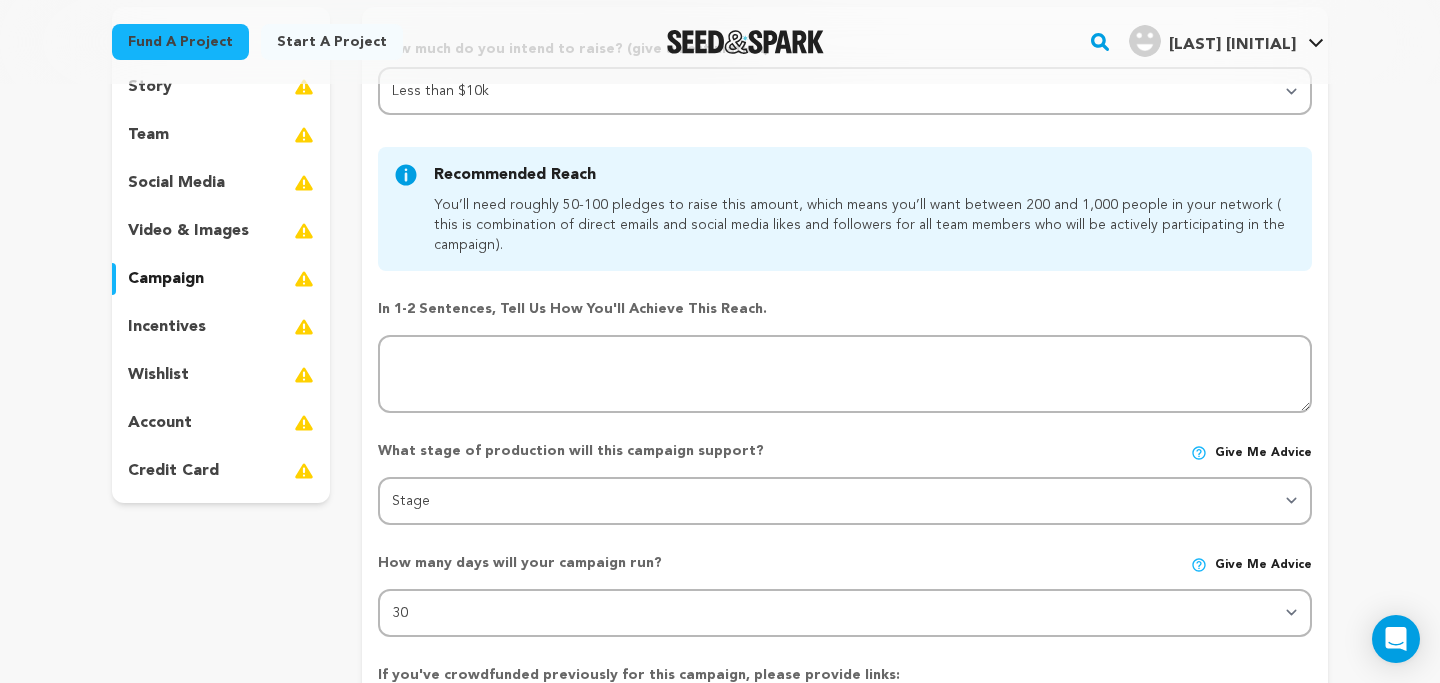 click on "incentives" at bounding box center [167, 327] 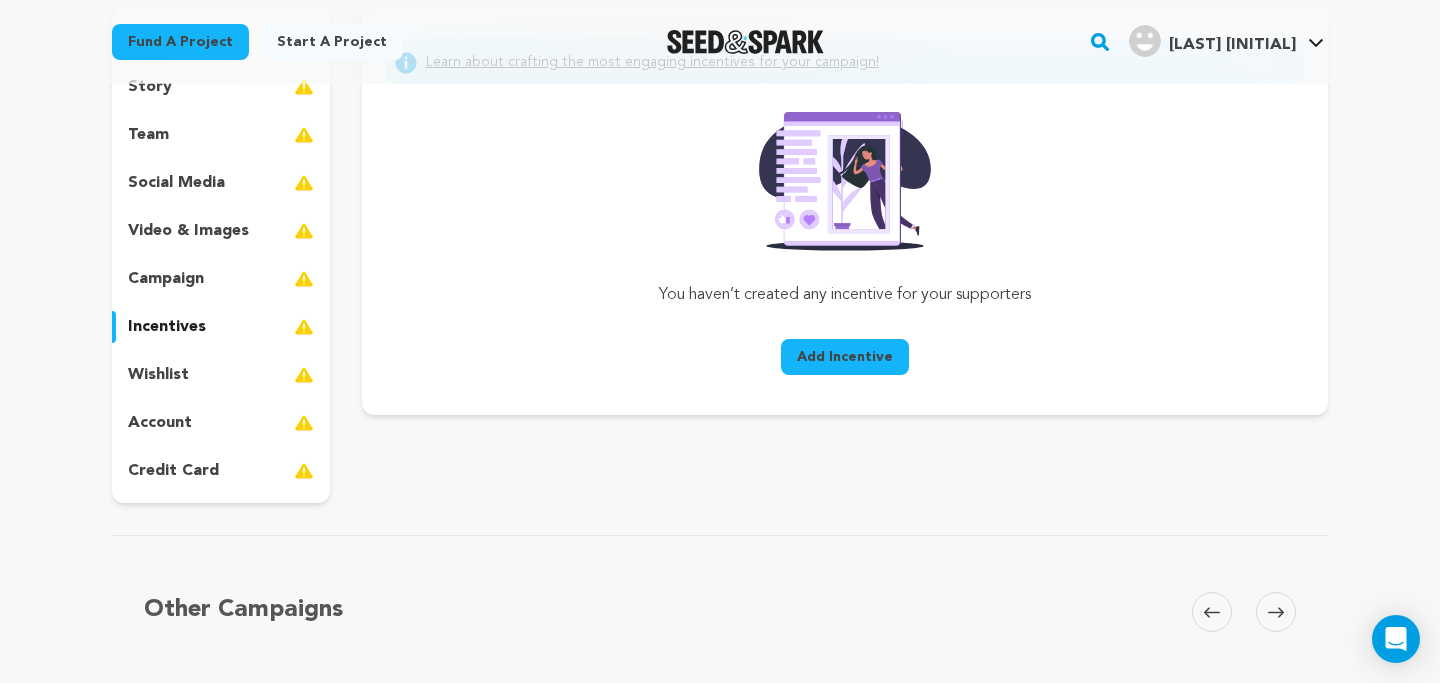 click on "wishlist" at bounding box center (221, 375) 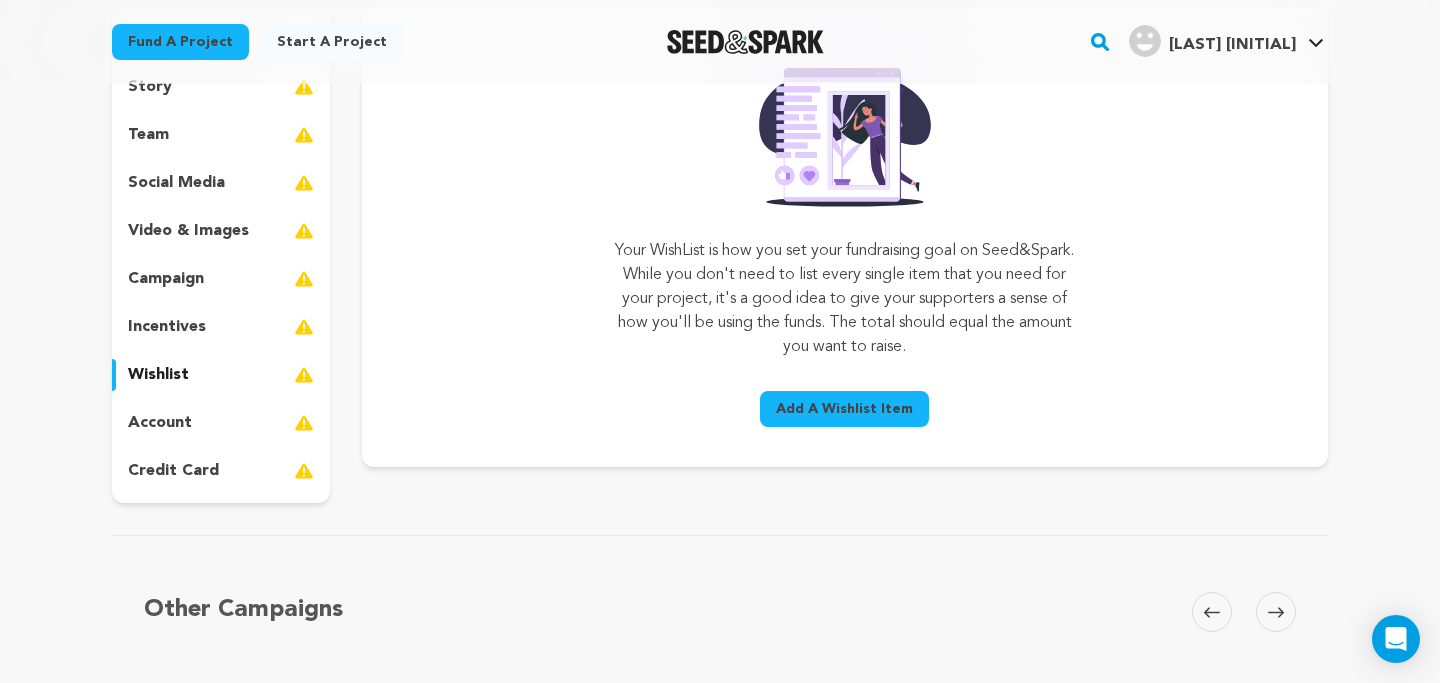 click on "incentives" at bounding box center (221, 327) 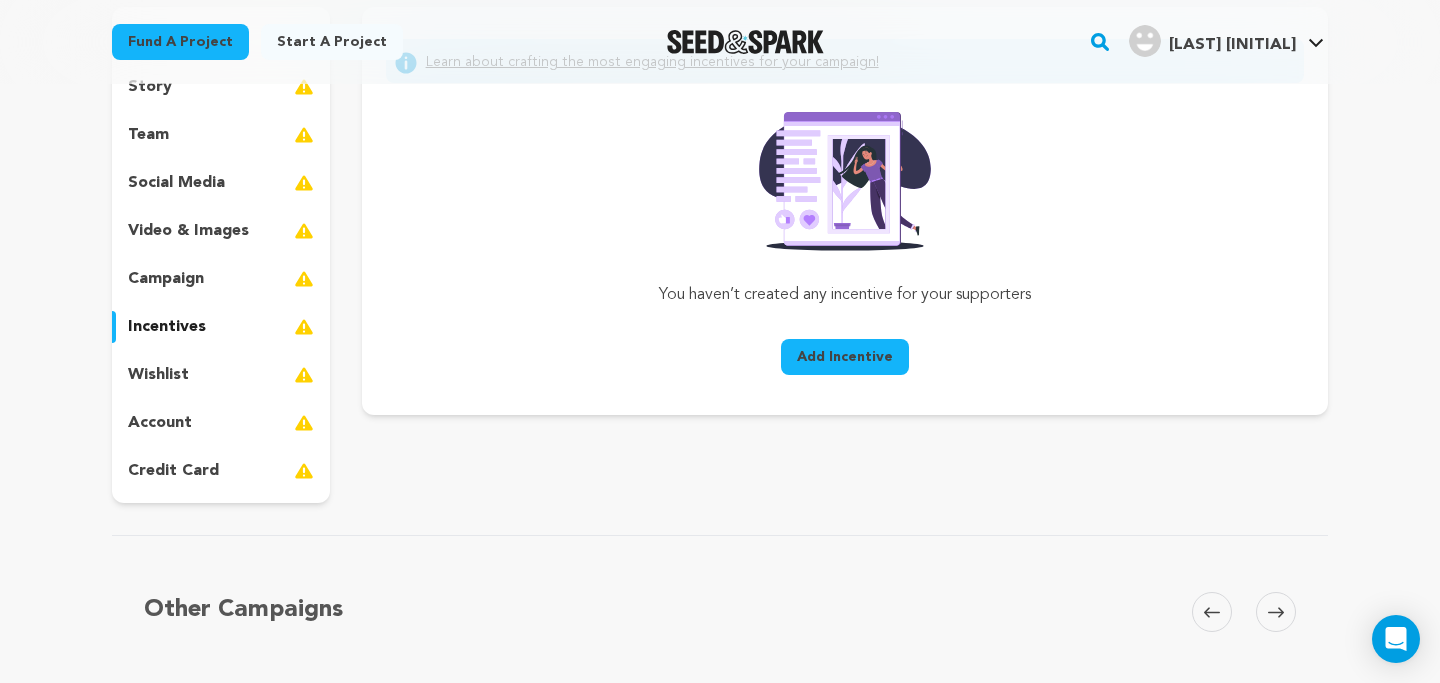 click on "wishlist" at bounding box center [221, 375] 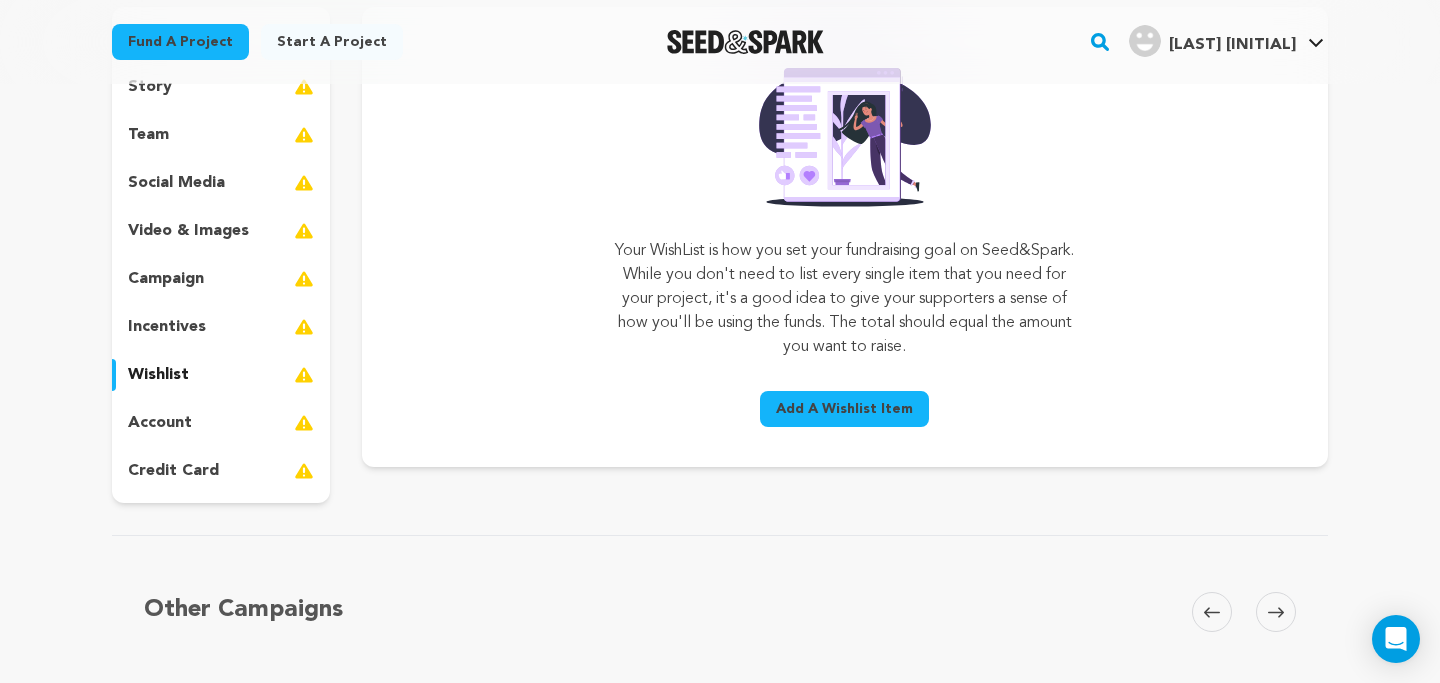click on "account" at bounding box center (160, 423) 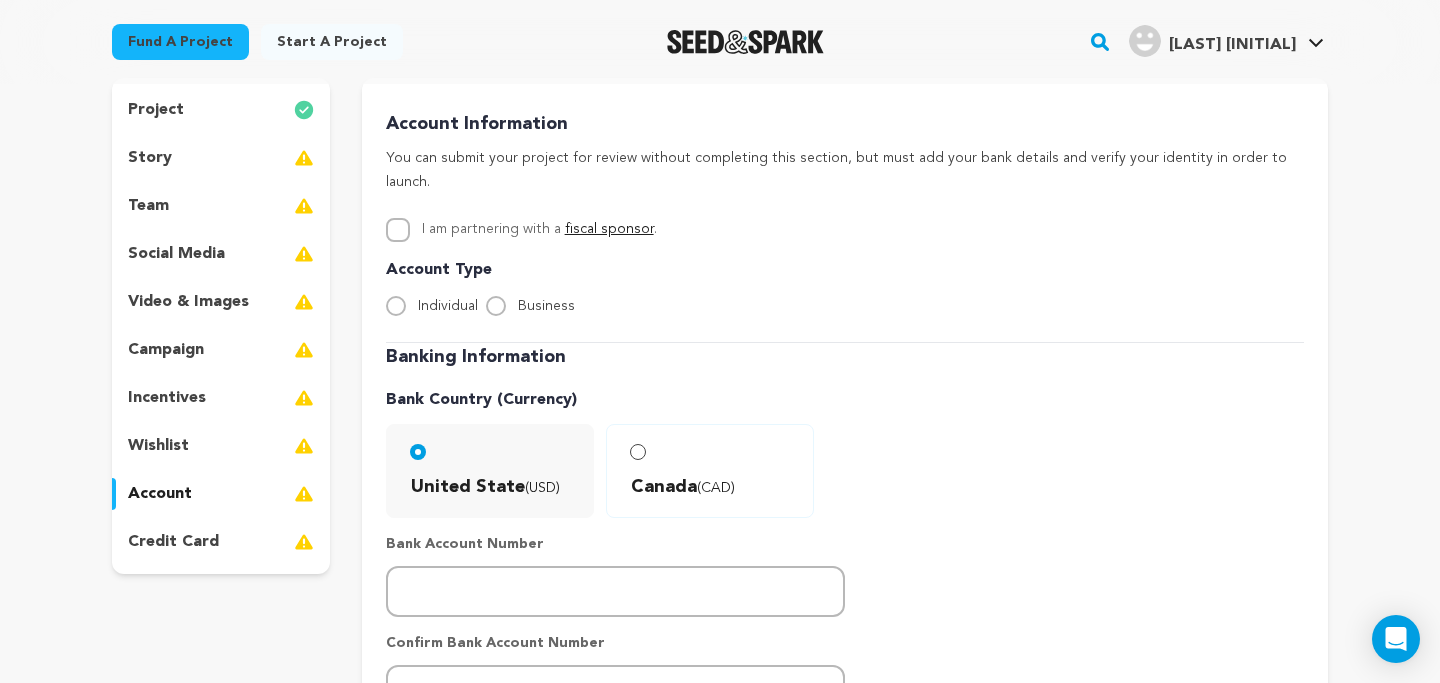 scroll, scrollTop: 184, scrollLeft: 0, axis: vertical 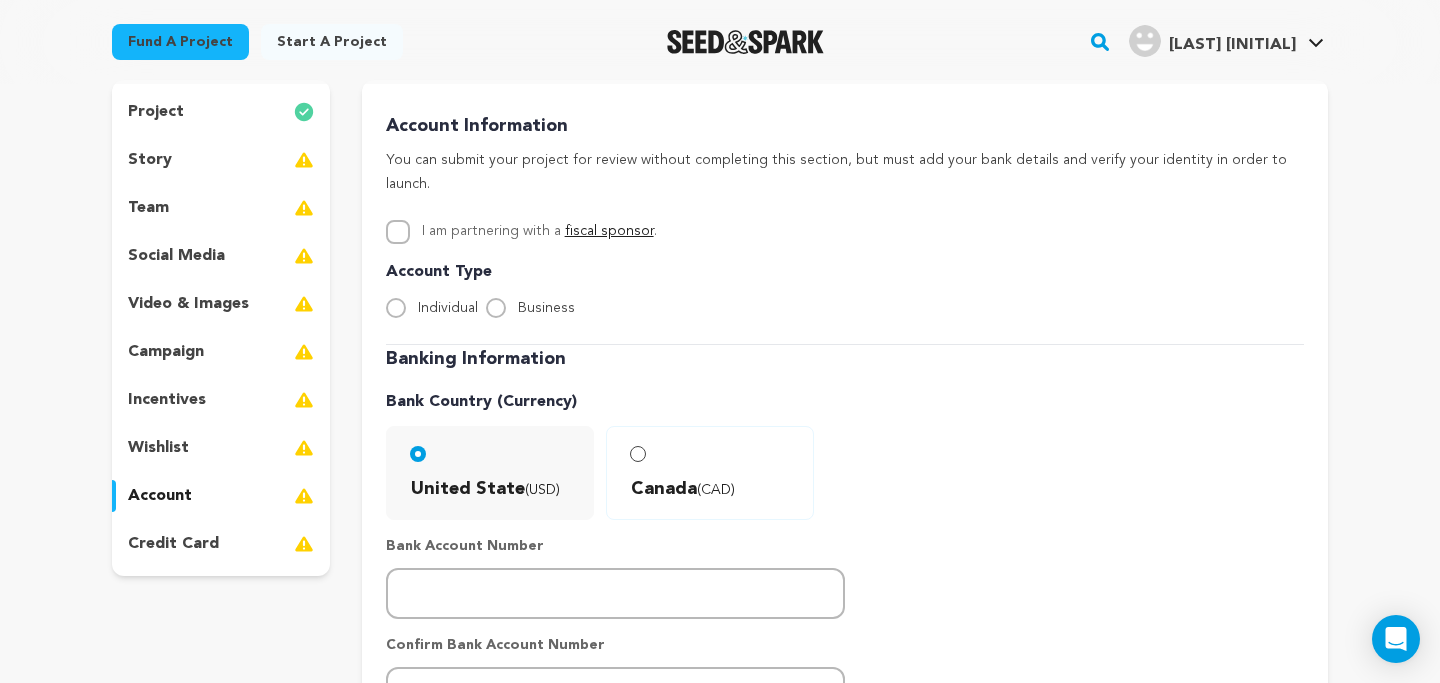 click on "credit card" at bounding box center [221, 544] 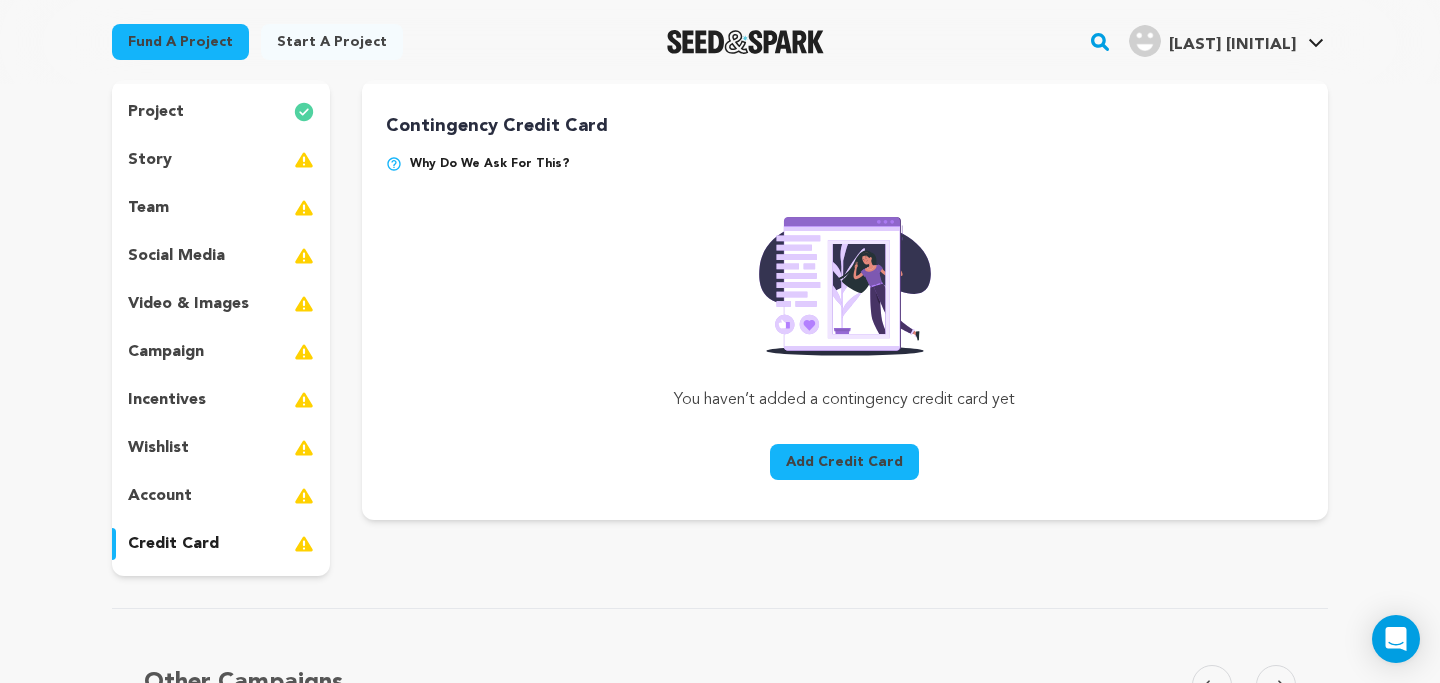click on "story" at bounding box center [221, 160] 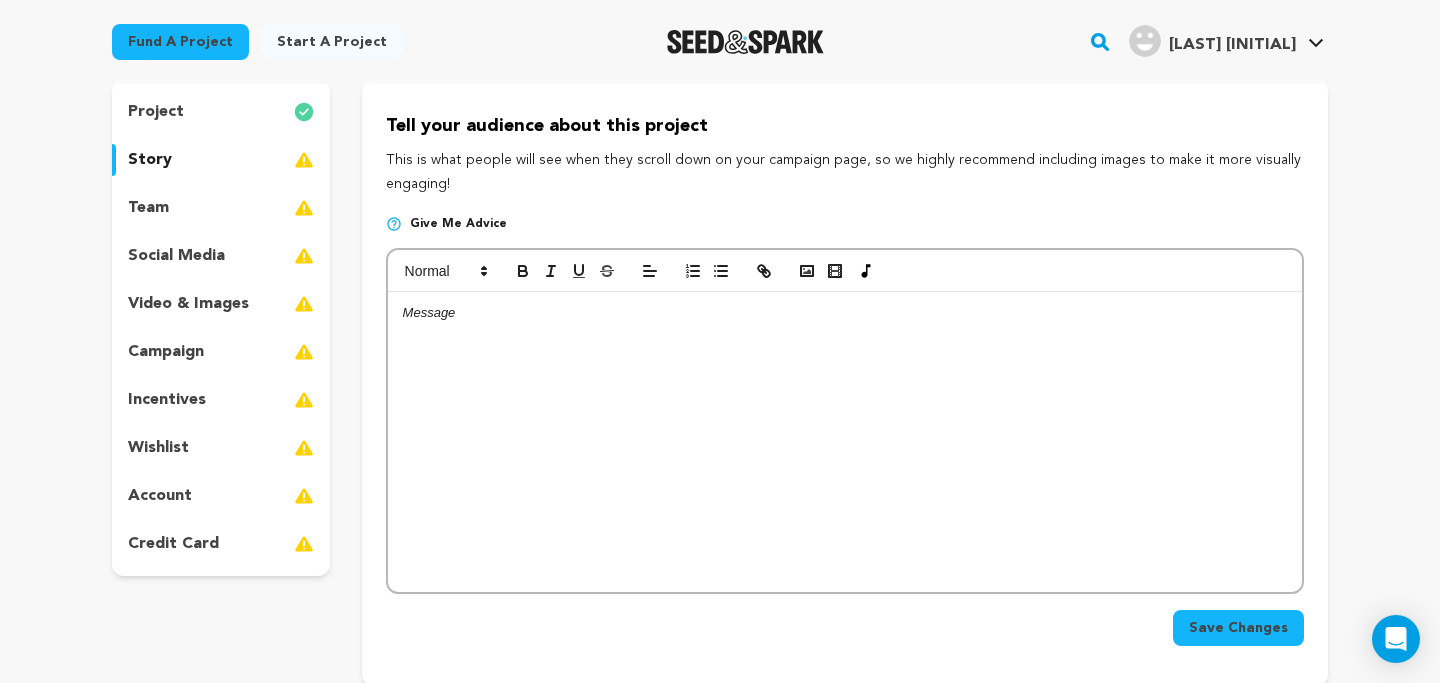 click at bounding box center (845, 442) 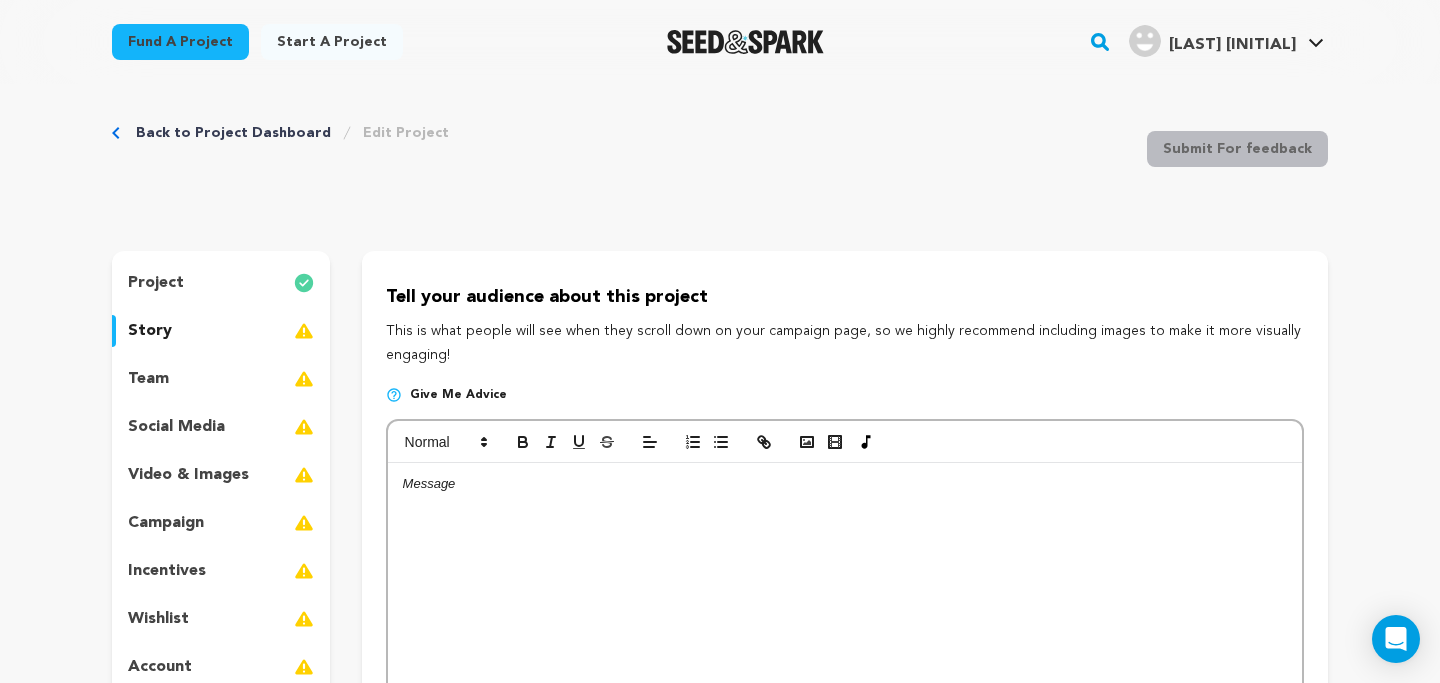 scroll, scrollTop: 0, scrollLeft: 0, axis: both 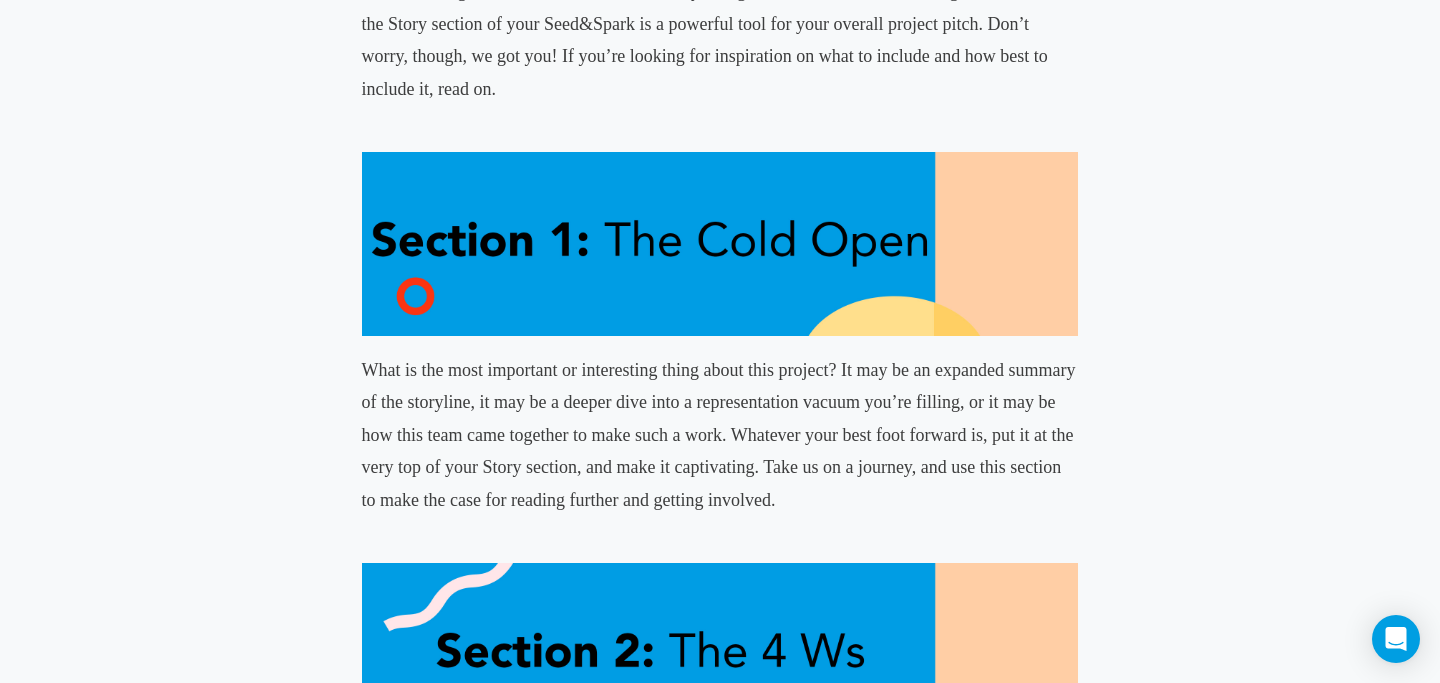 click on "What is the most important or interesting thing about this project? It may be an expanded summary of the storyline, it may be a deeper dive into a representation vacuum you’re filling, or it may be how this team came together to make such a work. Whatever your best foot forward is, put it at the very top of your Story section, and make it captivating. Take us on a journey, and use this section to make the case for reading further and getting involved." at bounding box center (720, 435) 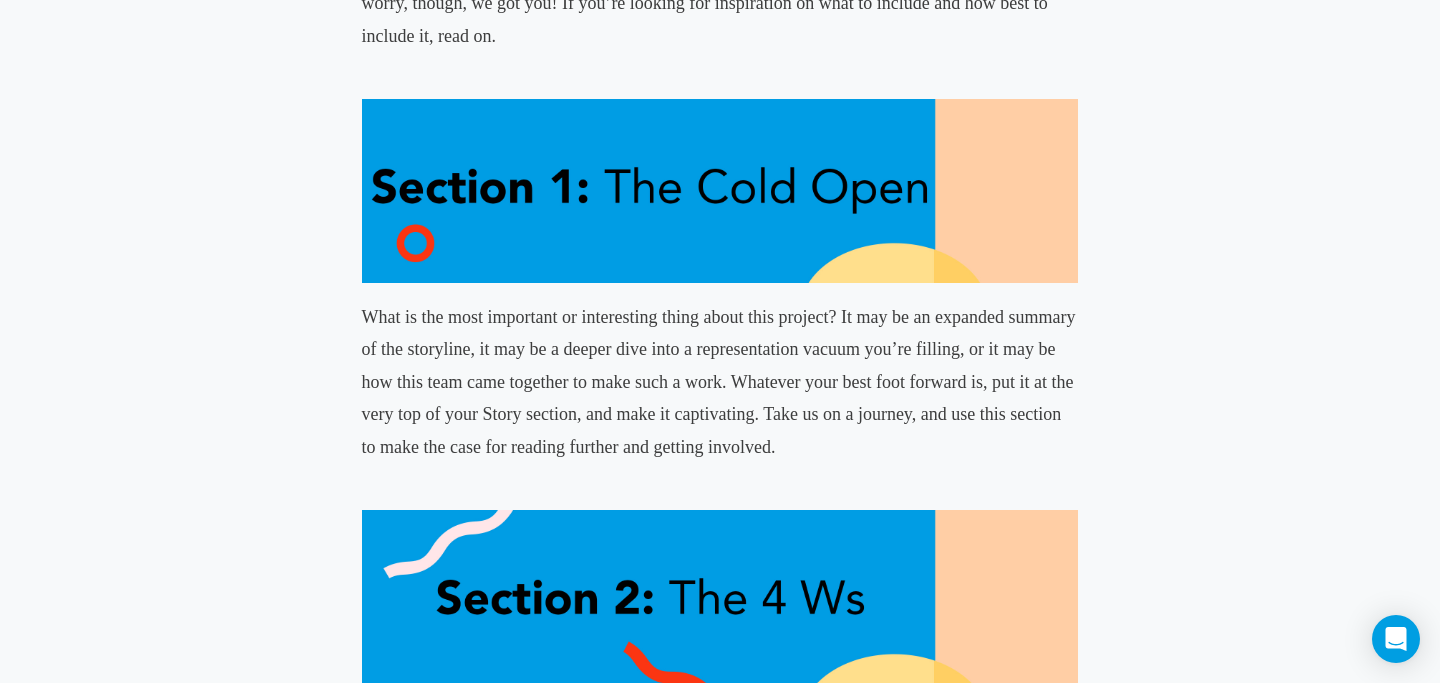scroll, scrollTop: 1032, scrollLeft: 0, axis: vertical 